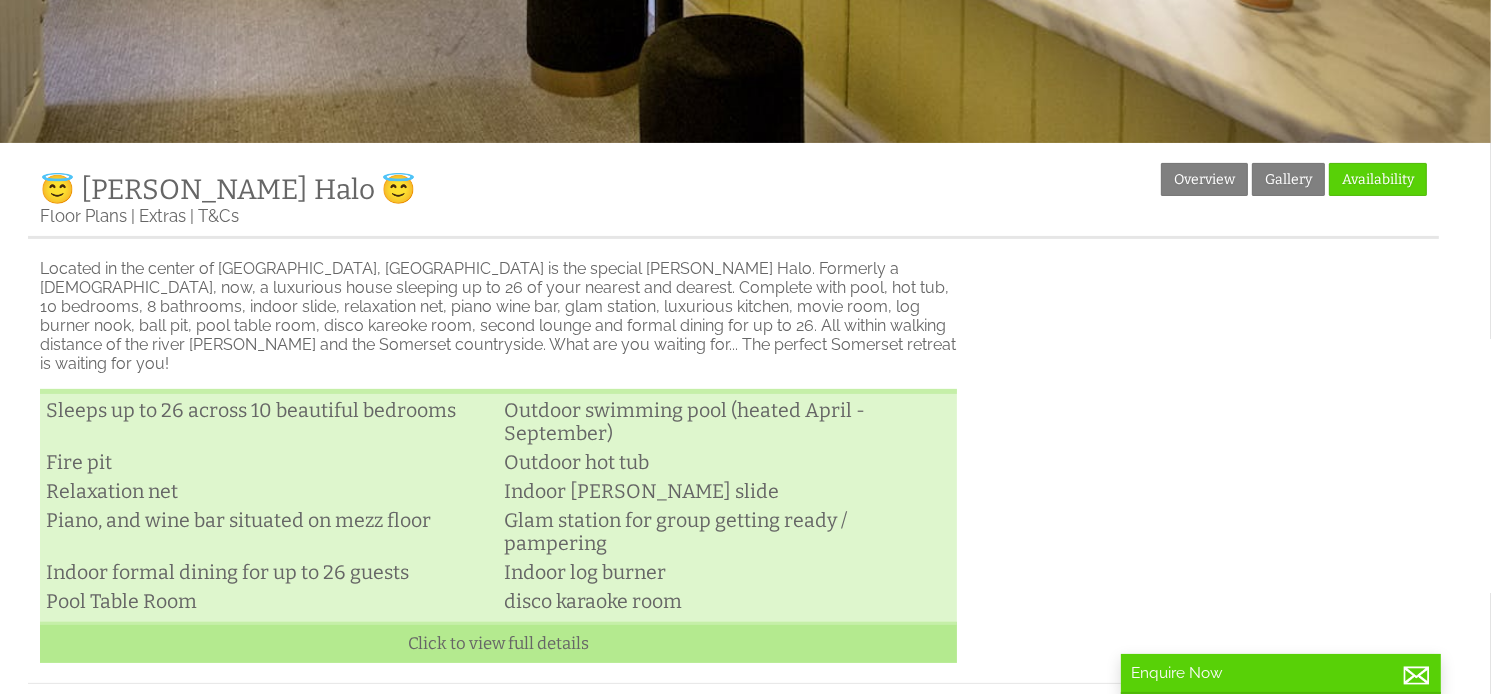 scroll, scrollTop: 0, scrollLeft: 0, axis: both 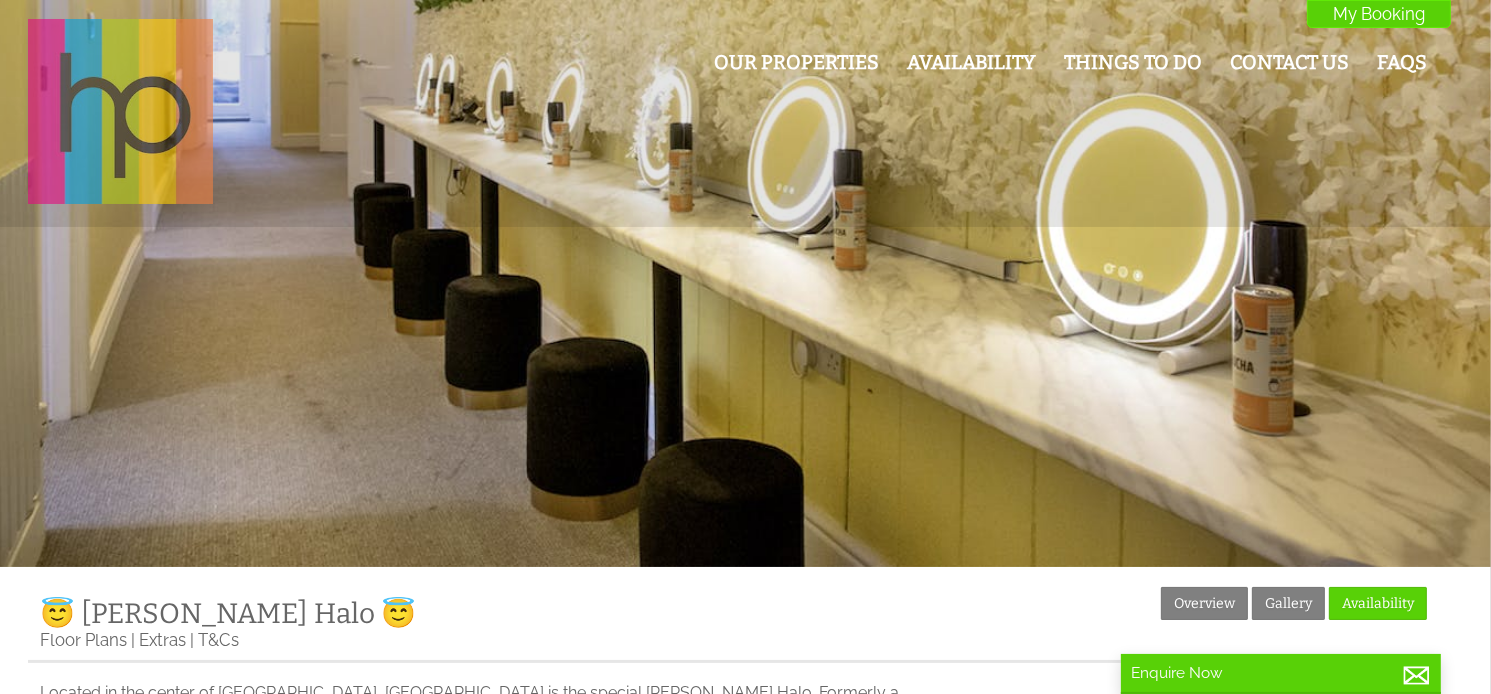 drag, startPoint x: 174, startPoint y: 73, endPoint x: 132, endPoint y: 108, distance: 54.67175 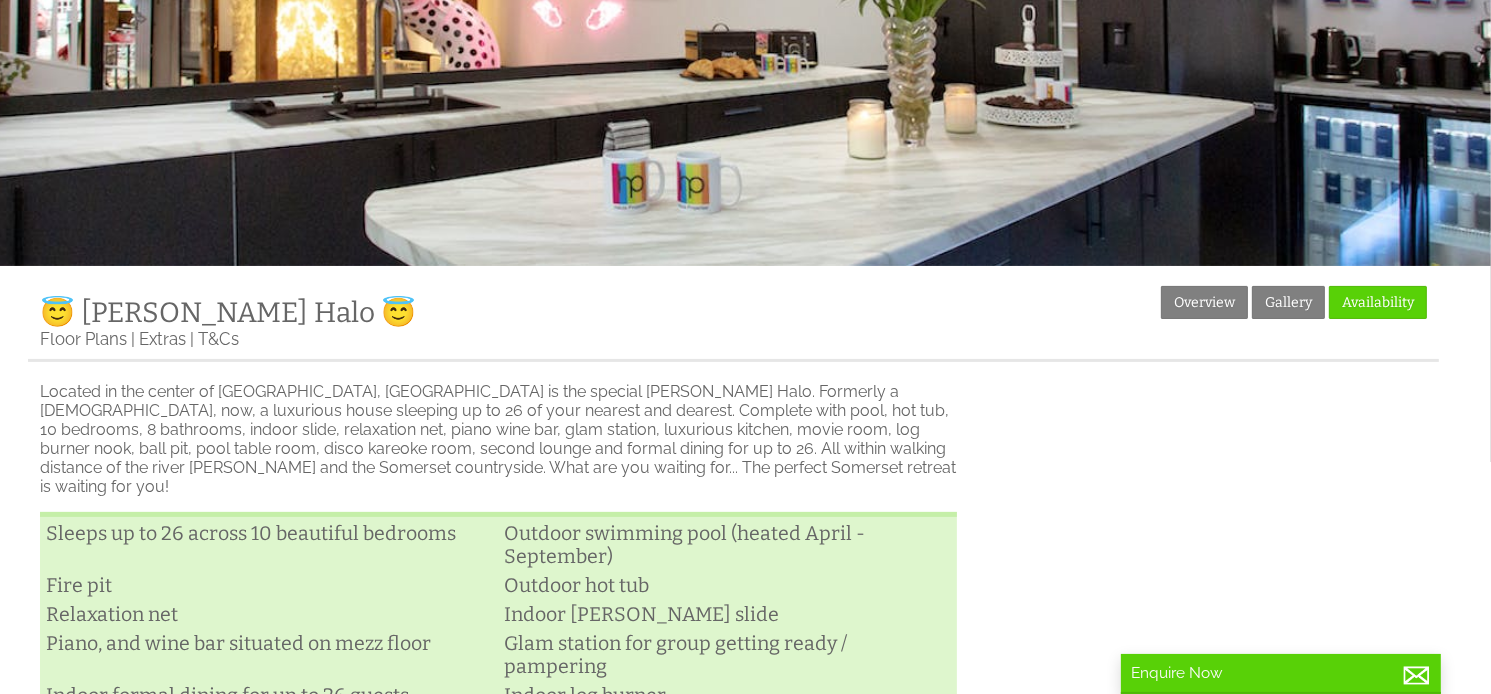scroll, scrollTop: 300, scrollLeft: 0, axis: vertical 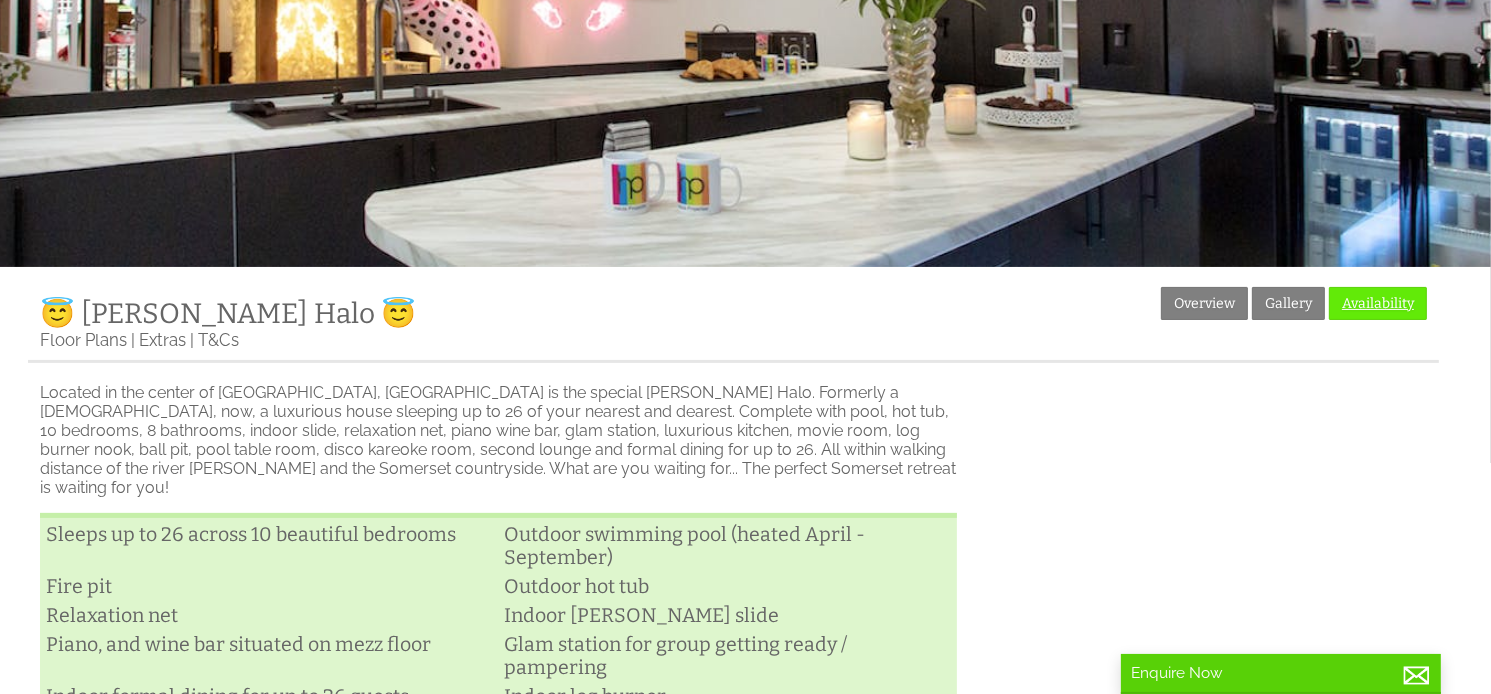 click on "Availability" at bounding box center (1378, 303) 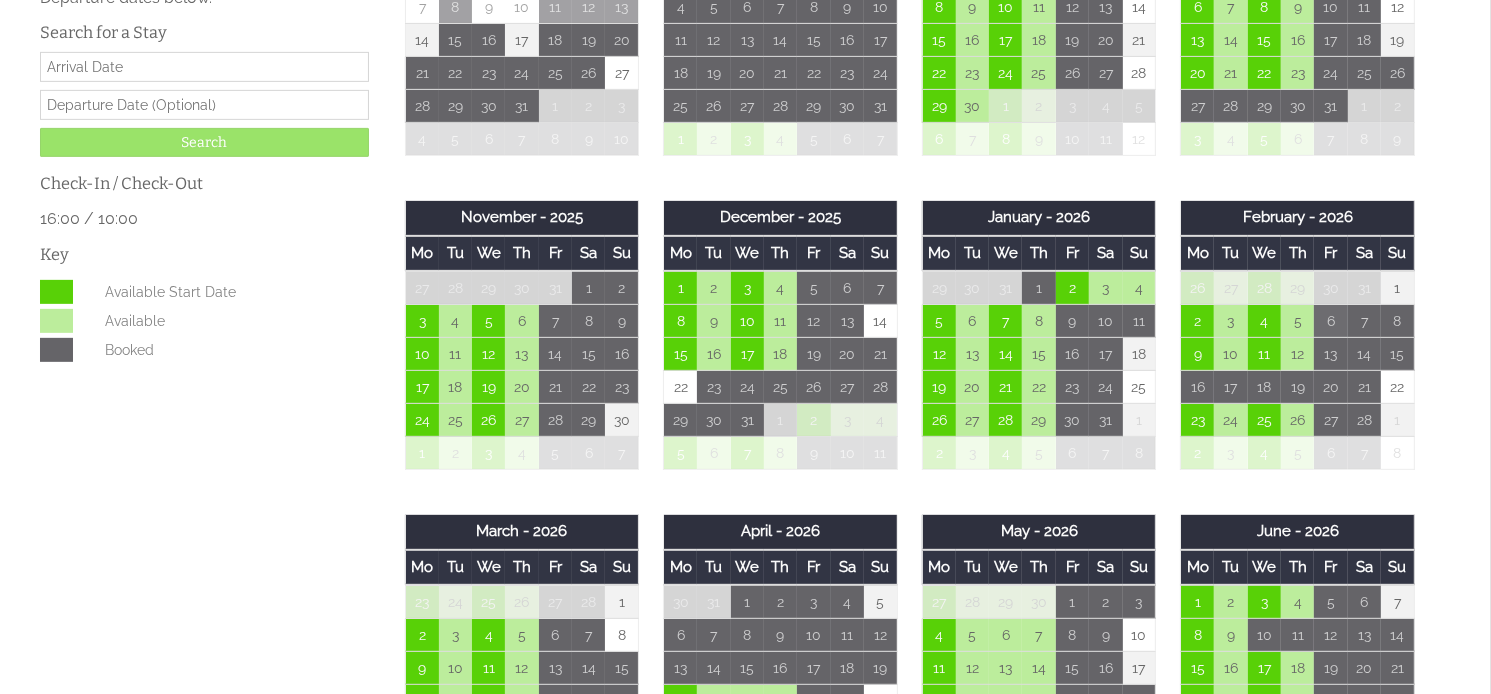 scroll, scrollTop: 900, scrollLeft: 0, axis: vertical 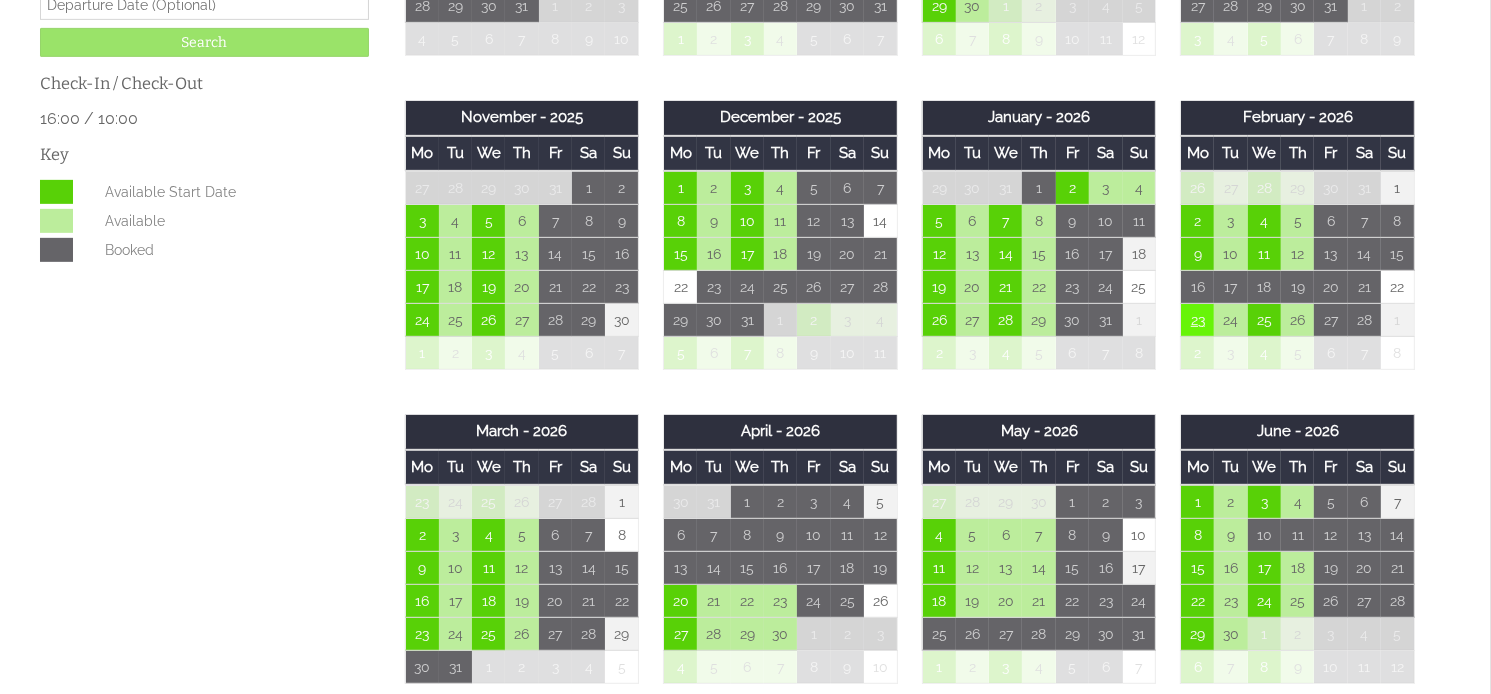click on "23" at bounding box center [1197, 320] 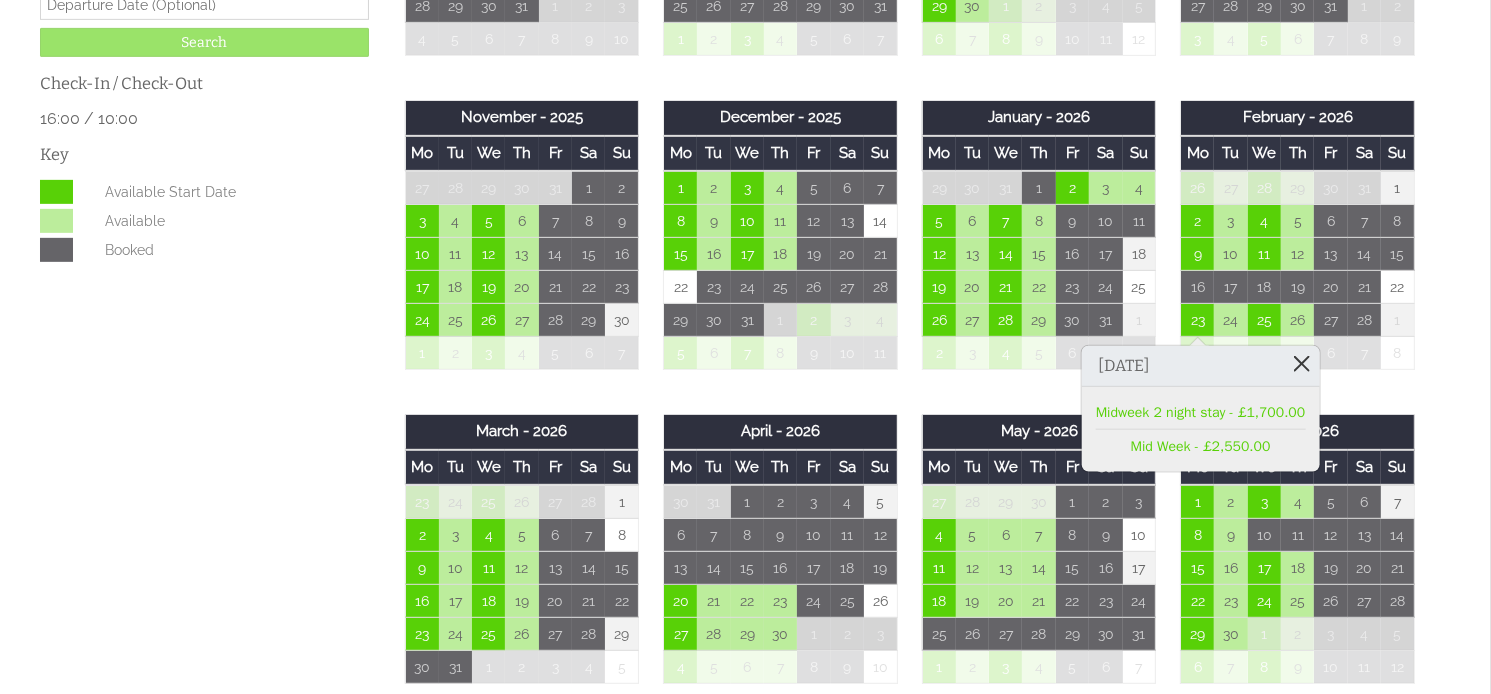 click at bounding box center [1301, 363] 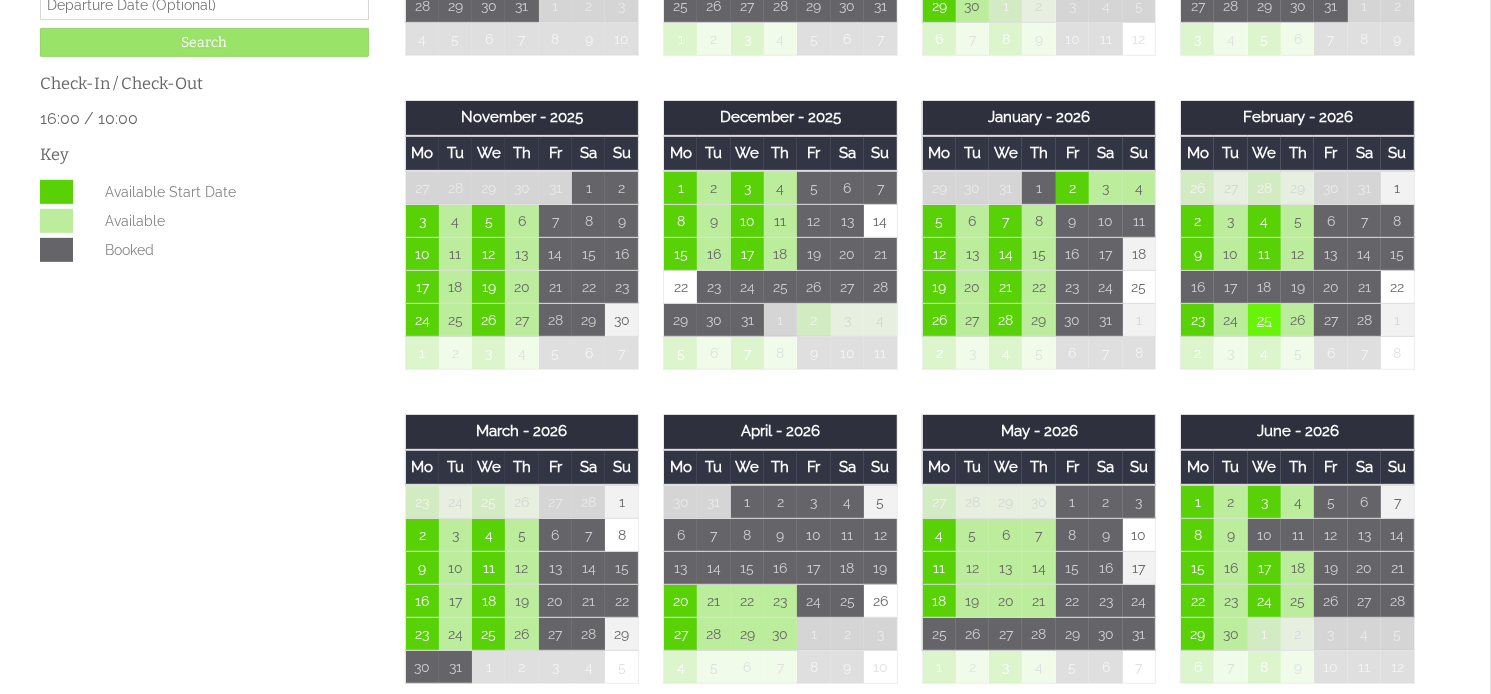 click on "25" at bounding box center [1264, 320] 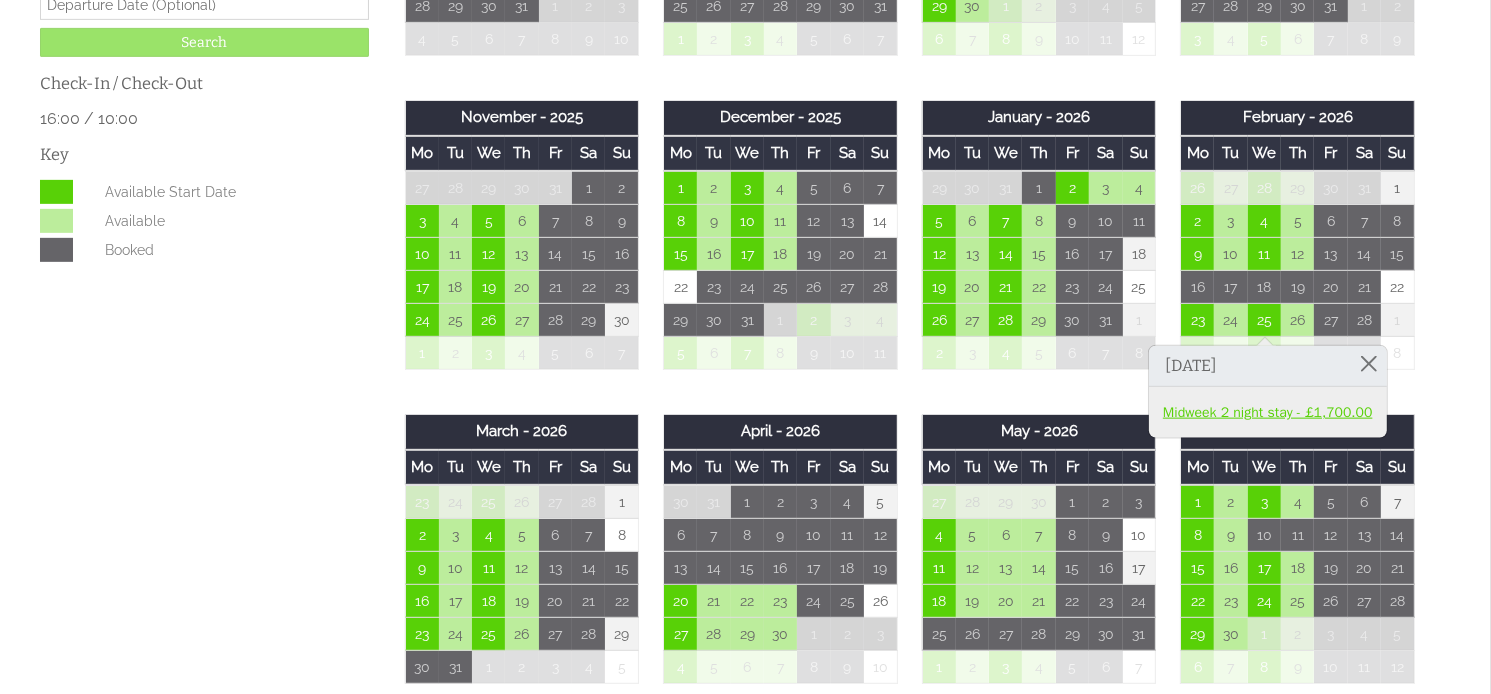 click on "Midweek 2 night stay  - £1,700.00" at bounding box center (1268, 412) 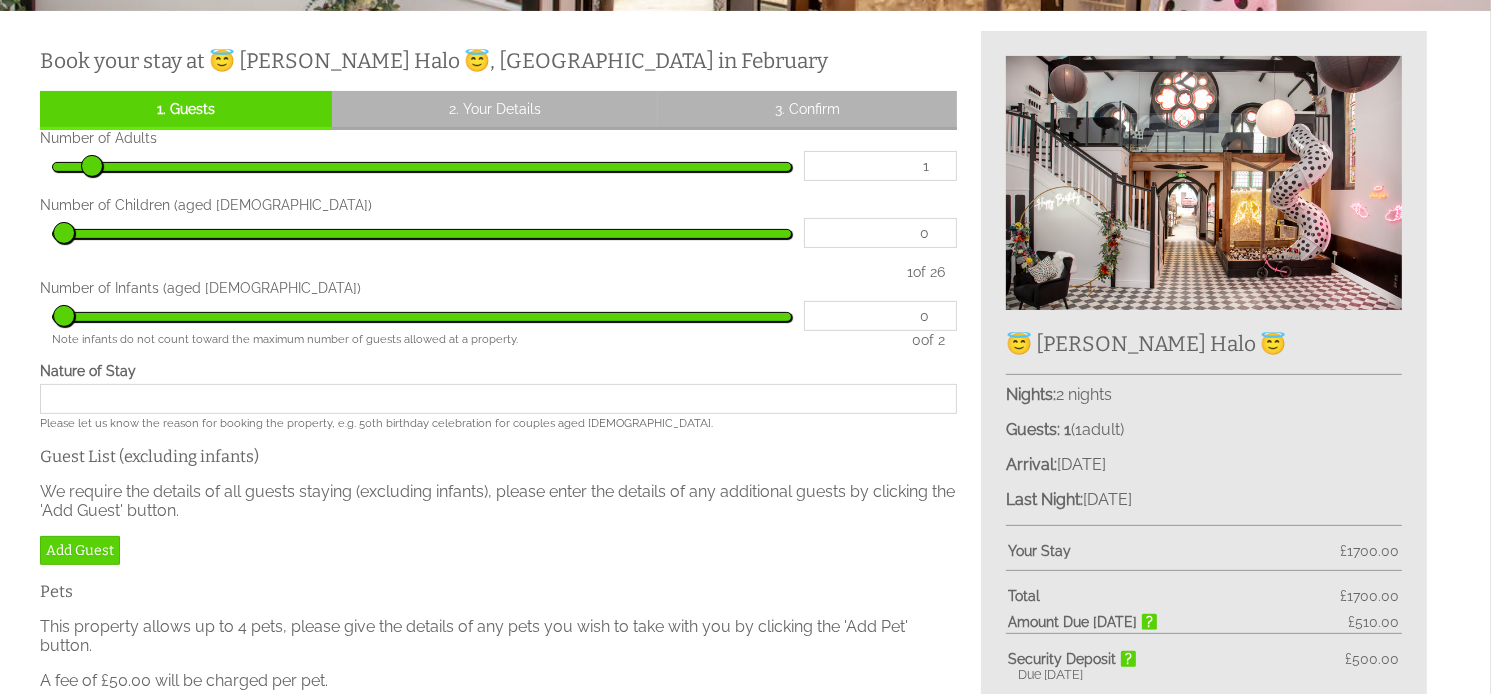 scroll, scrollTop: 700, scrollLeft: 0, axis: vertical 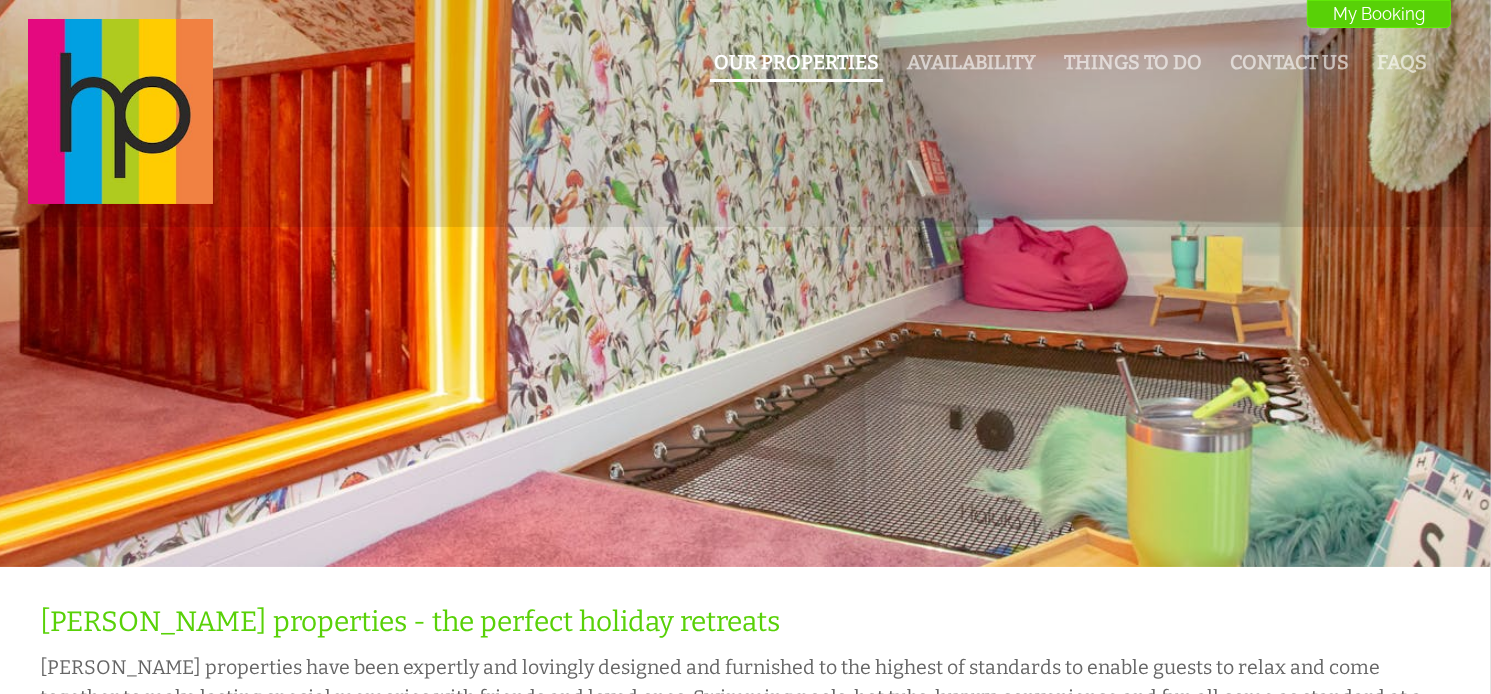 click on "Our Properties" at bounding box center [796, 62] 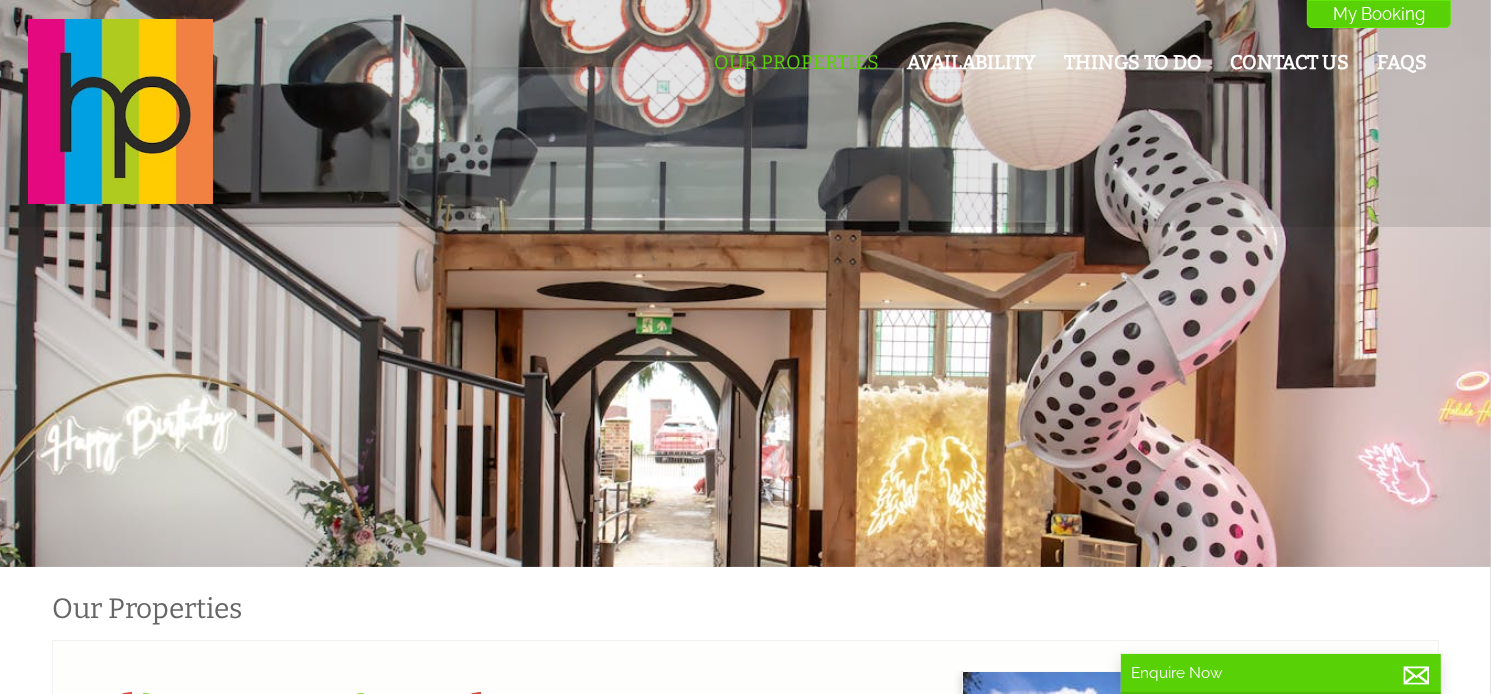 scroll, scrollTop: 0, scrollLeft: 18, axis: horizontal 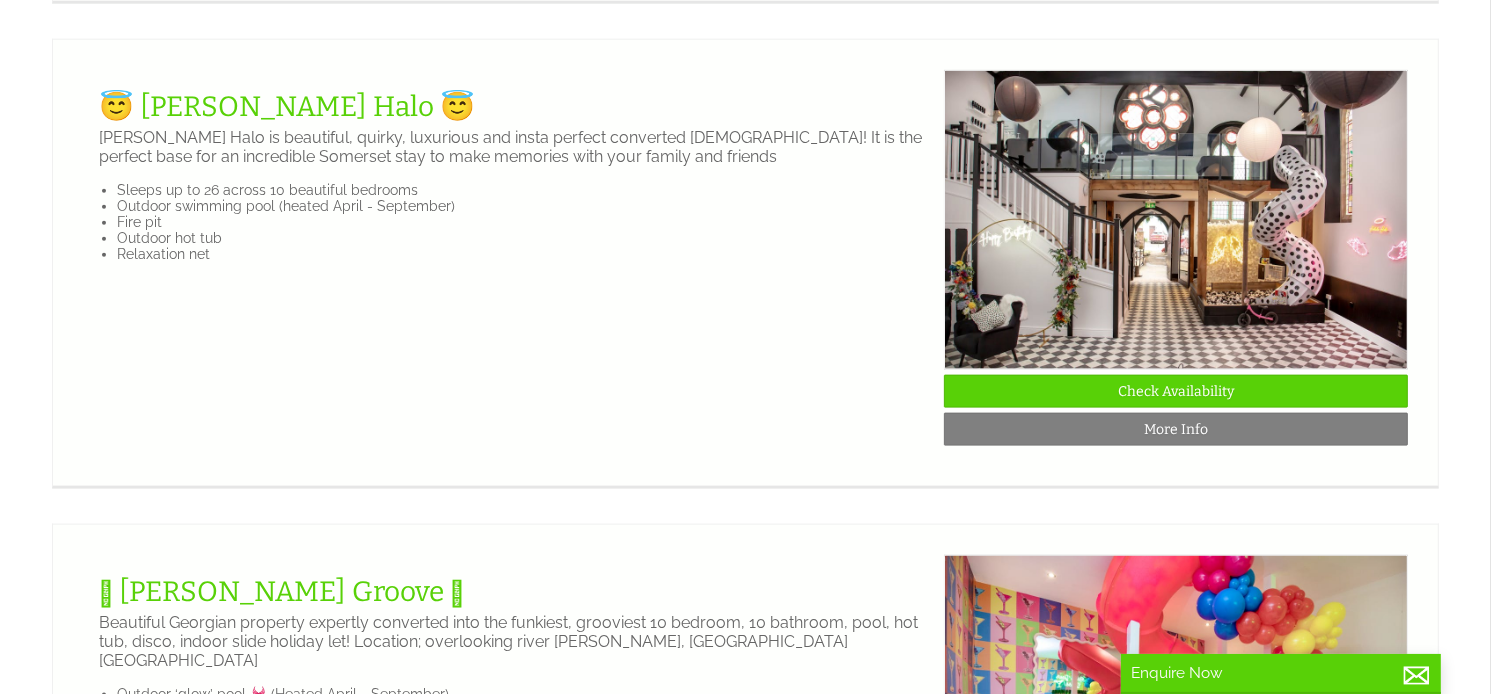 click on "Check Availability" at bounding box center [1176, -241] 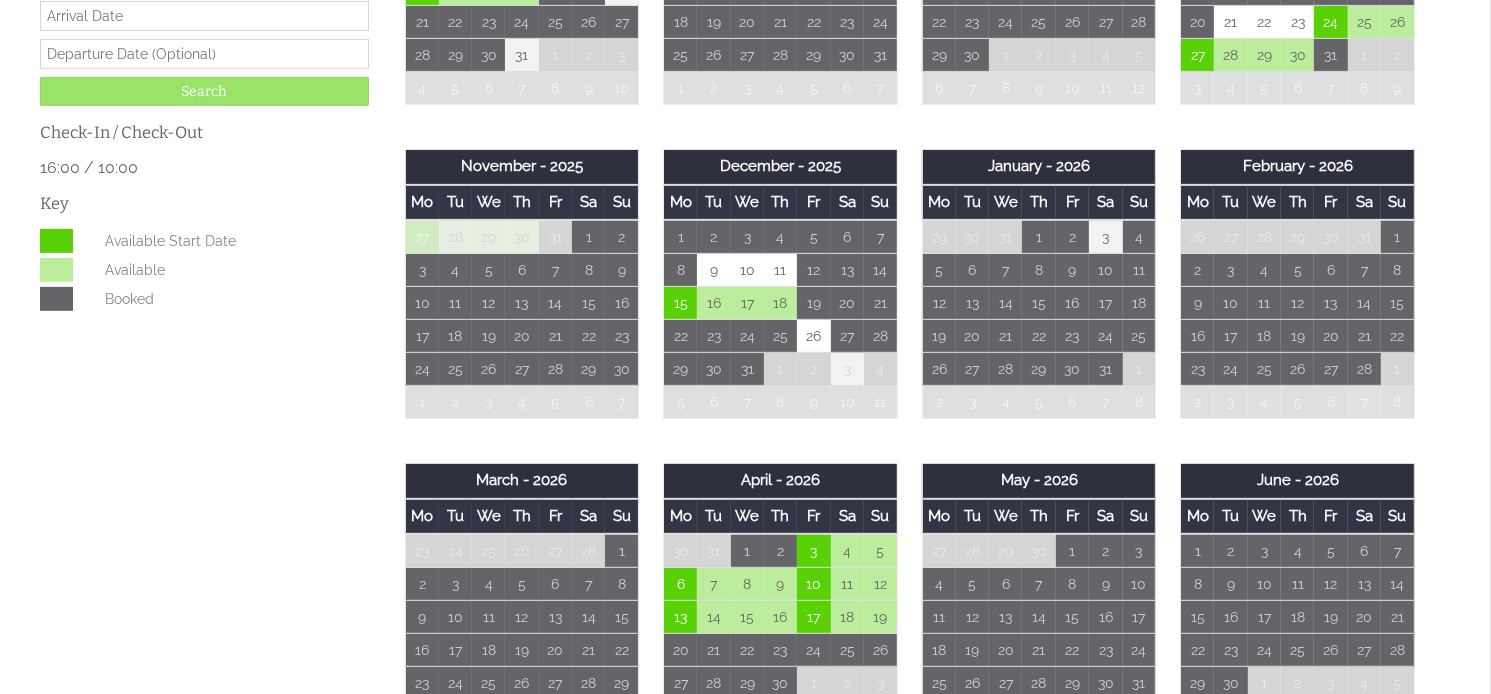 scroll, scrollTop: 900, scrollLeft: 0, axis: vertical 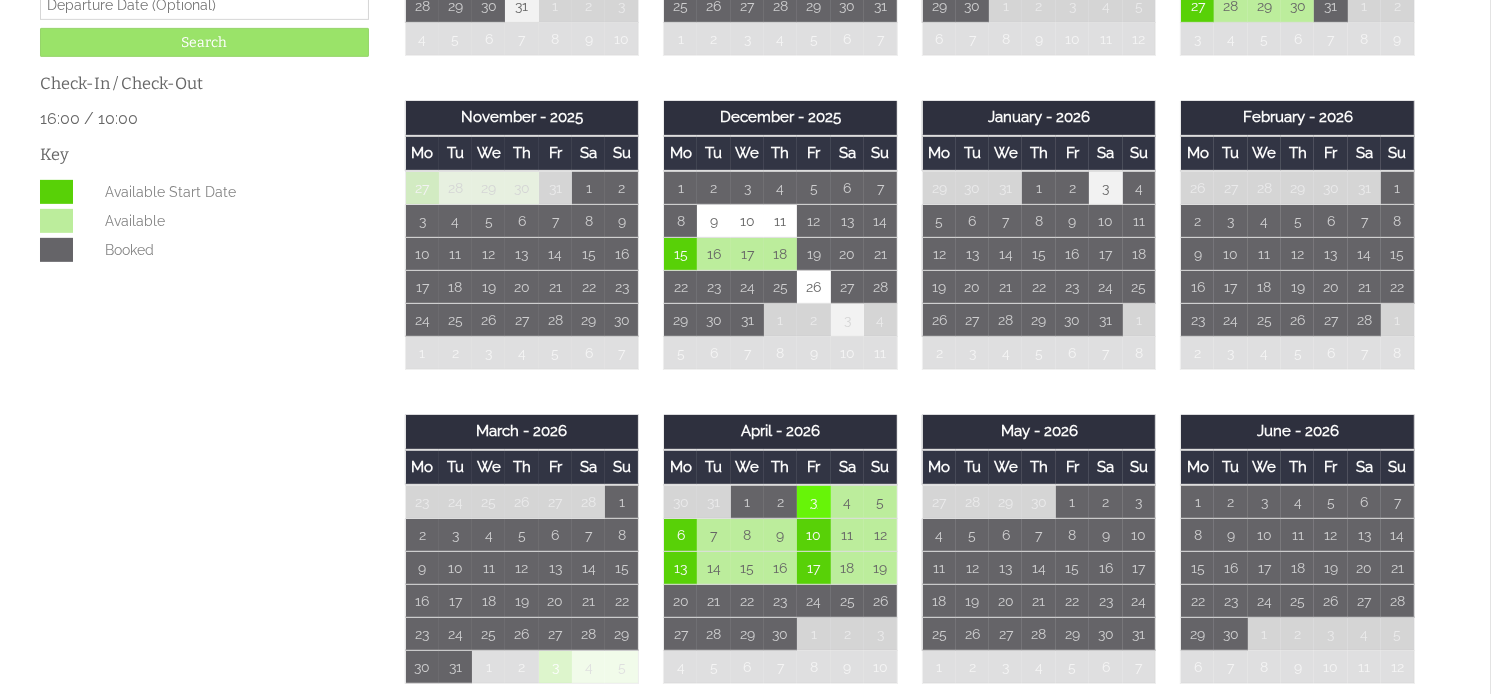 click on "3" at bounding box center [813, 502] 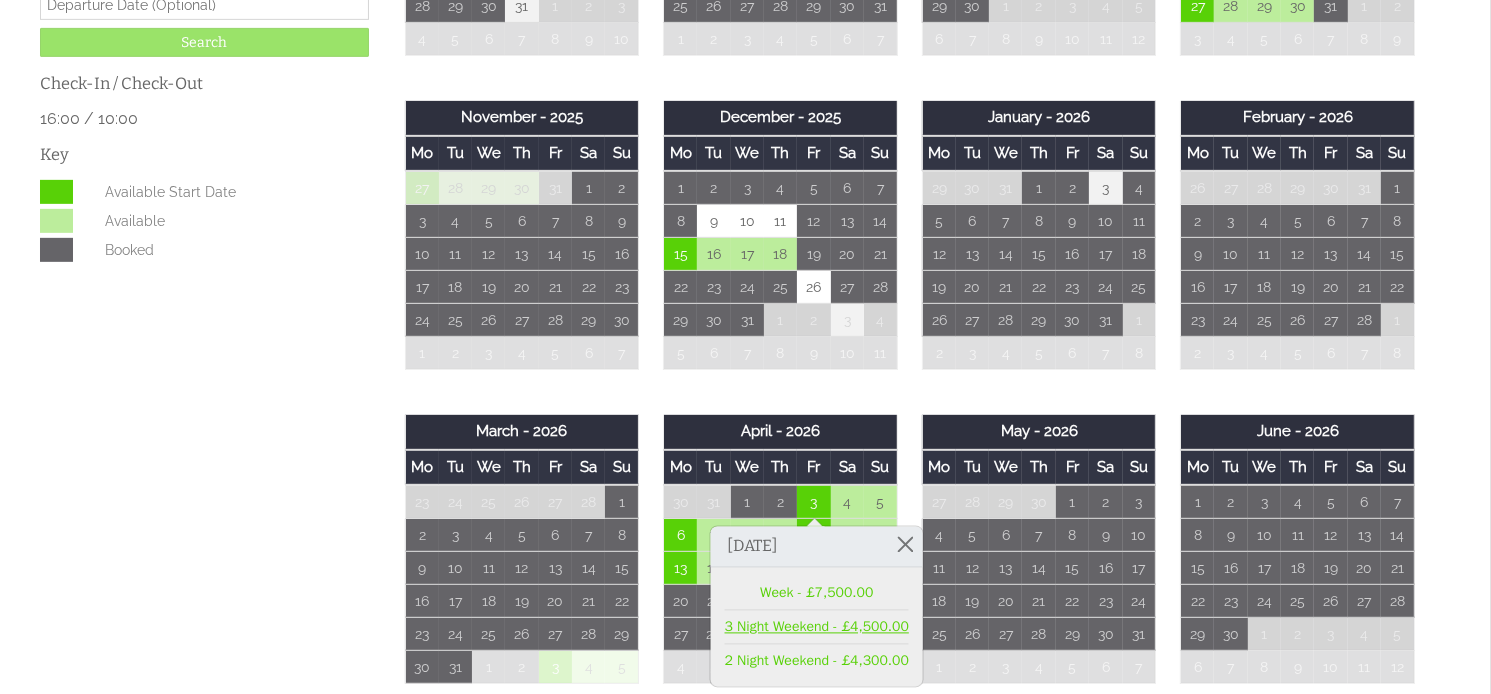 click on "3 Night Weekend  - £4,500.00" at bounding box center [817, 627] 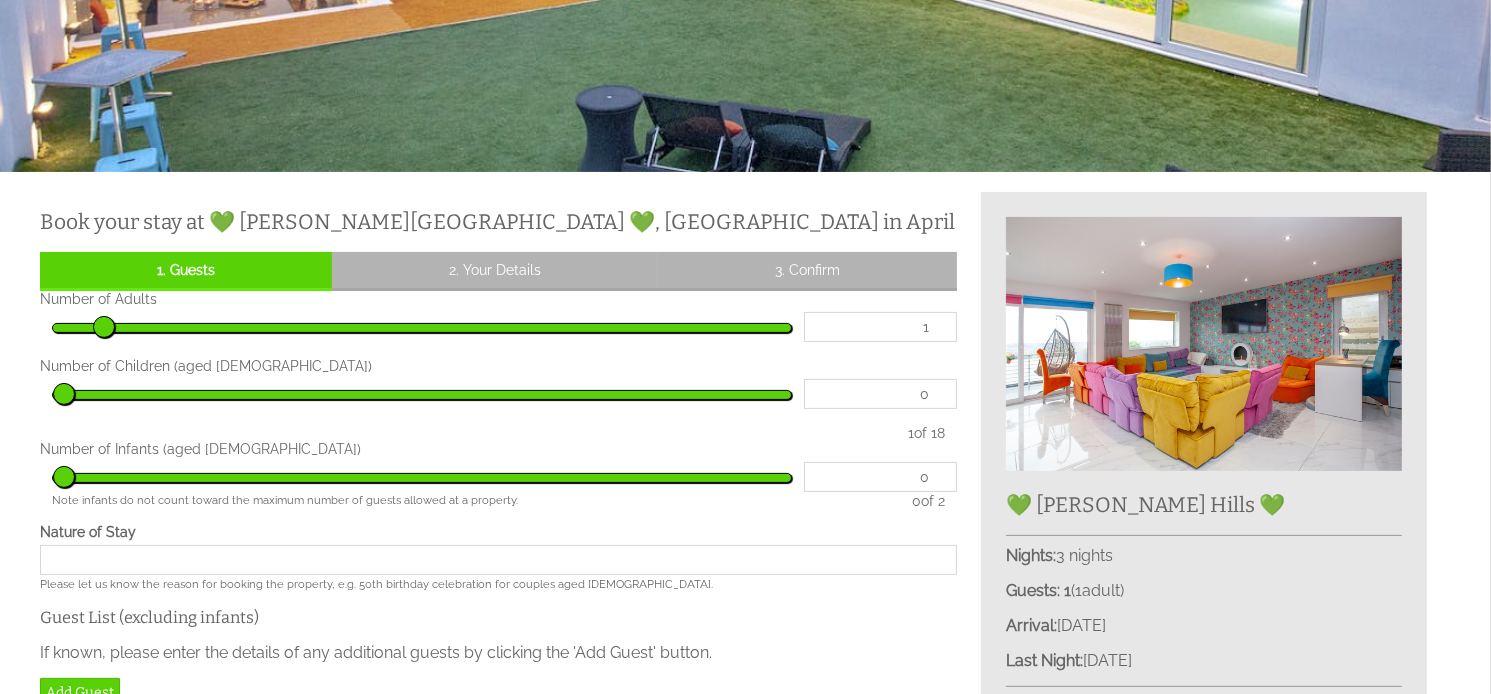 scroll, scrollTop: 400, scrollLeft: 0, axis: vertical 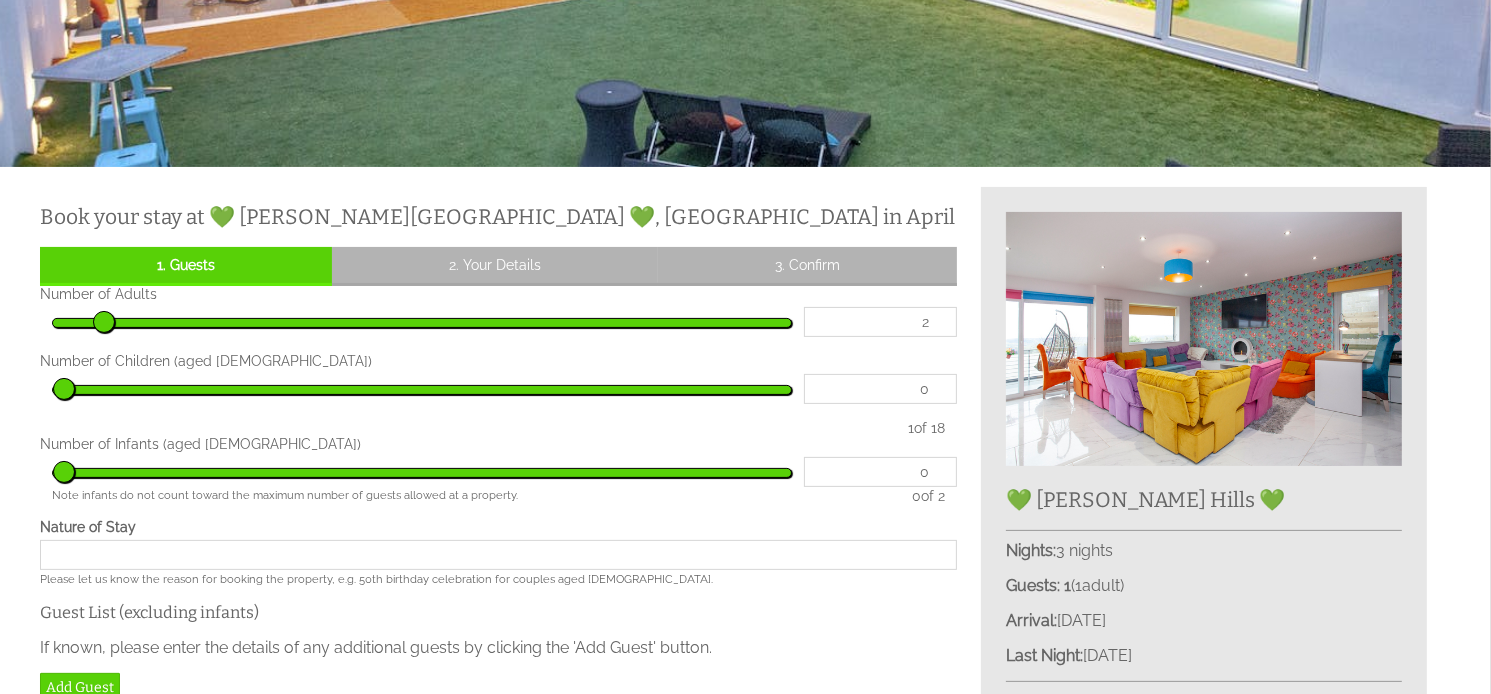 type on "2" 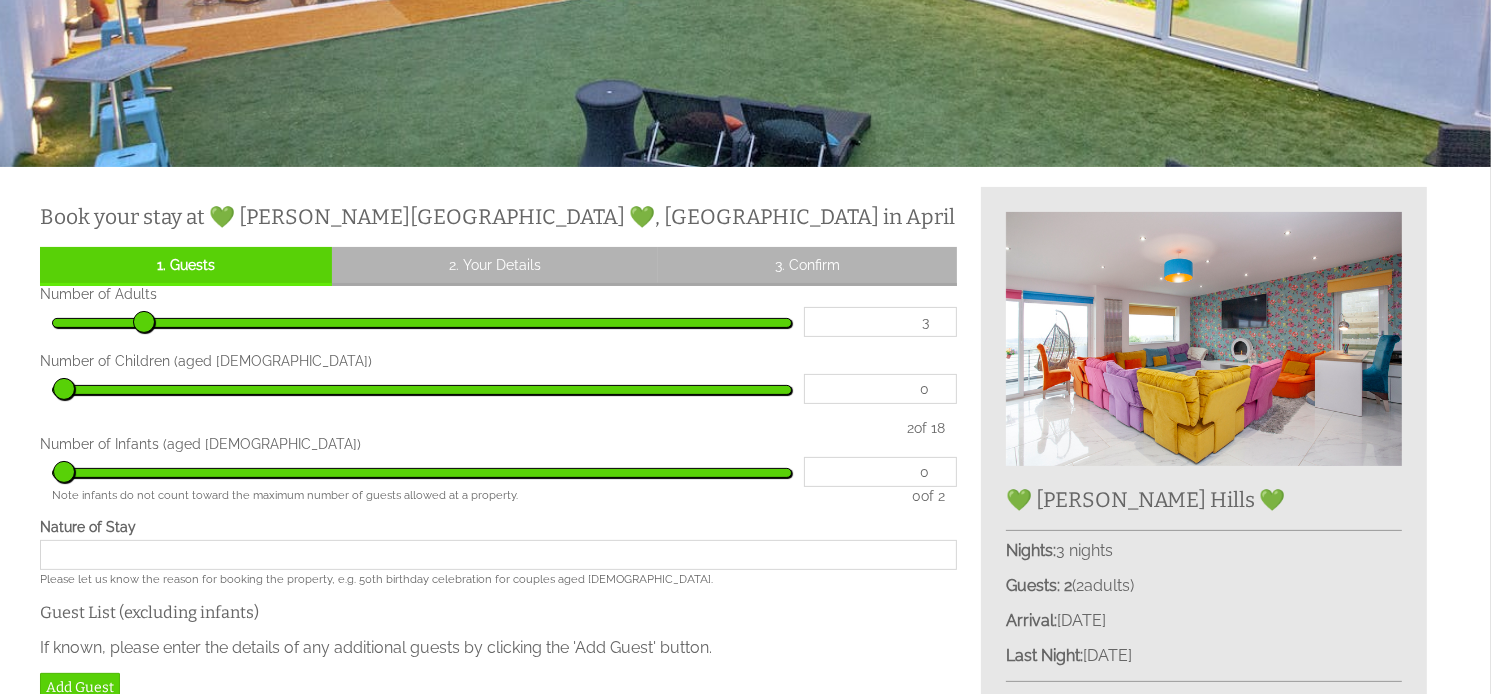 type on "3" 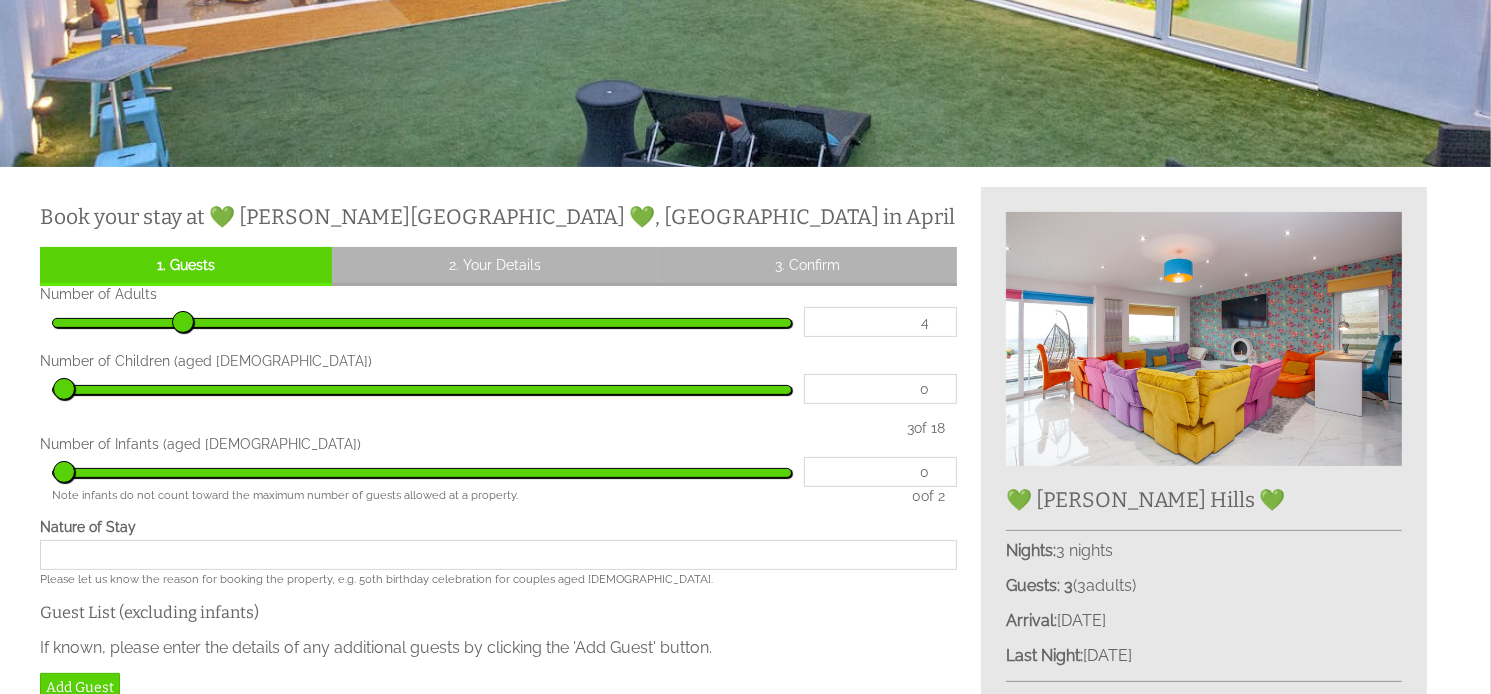 type on "4" 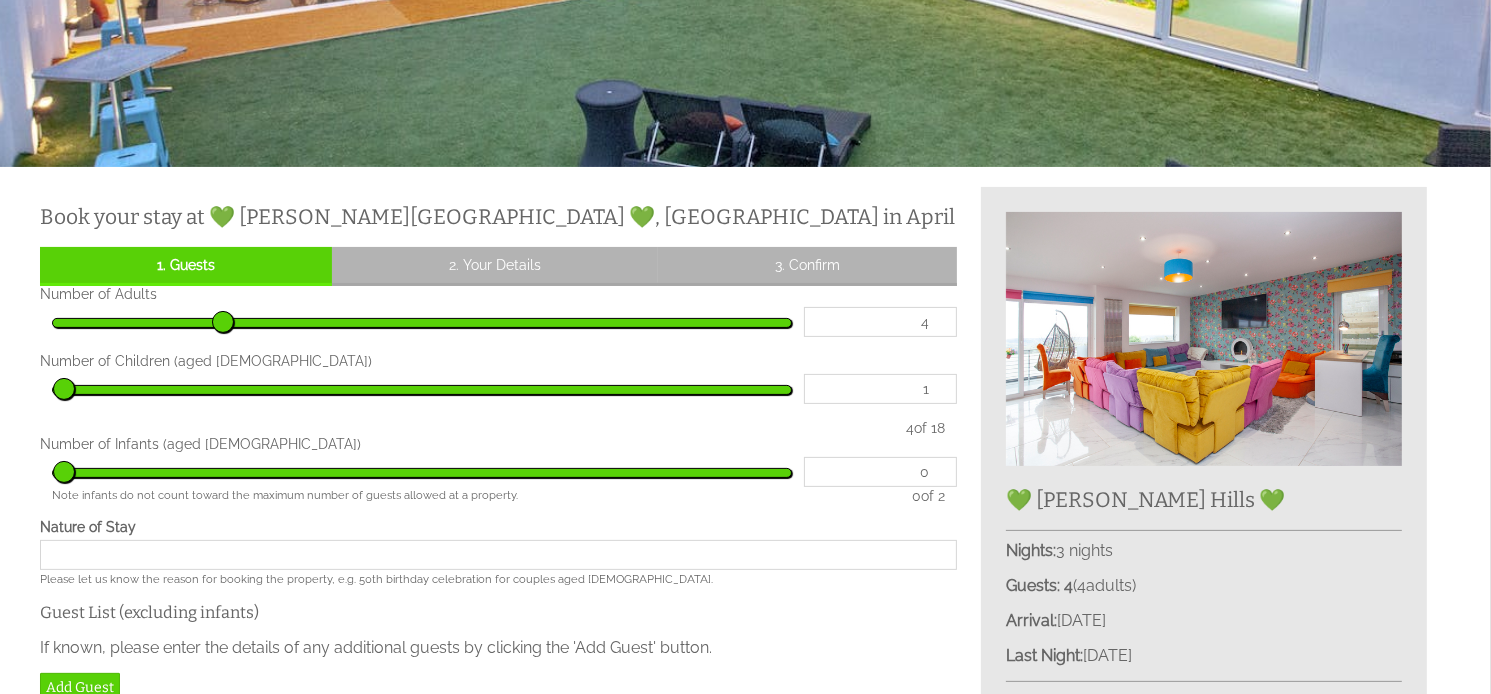 type on "1" 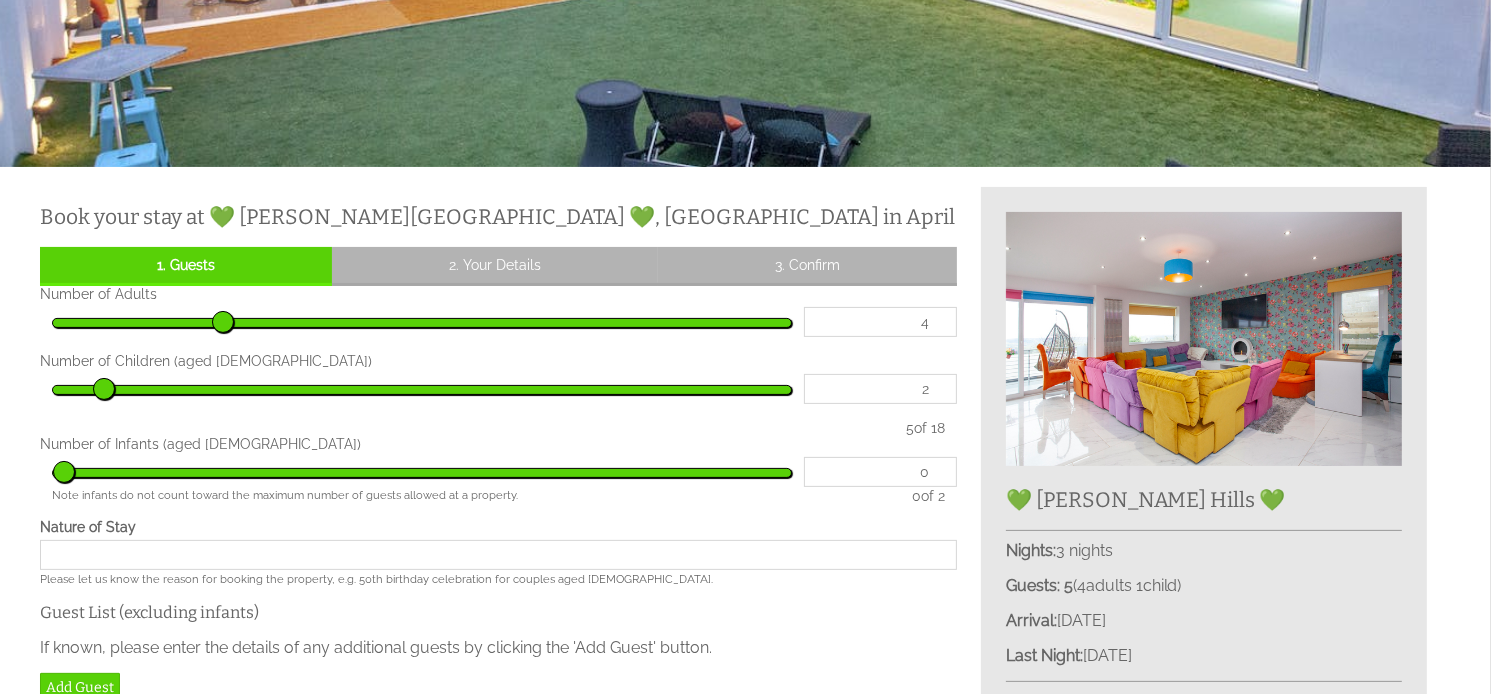 type on "2" 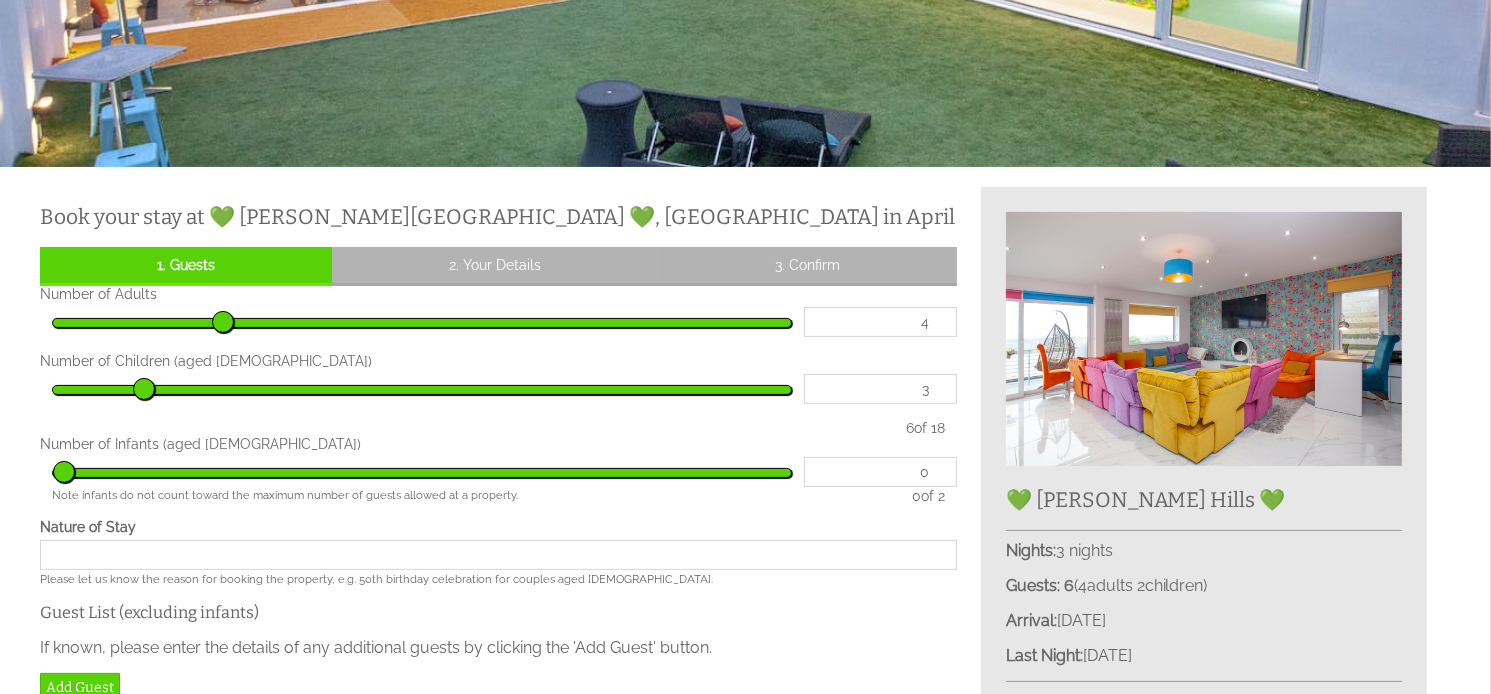 type on "3" 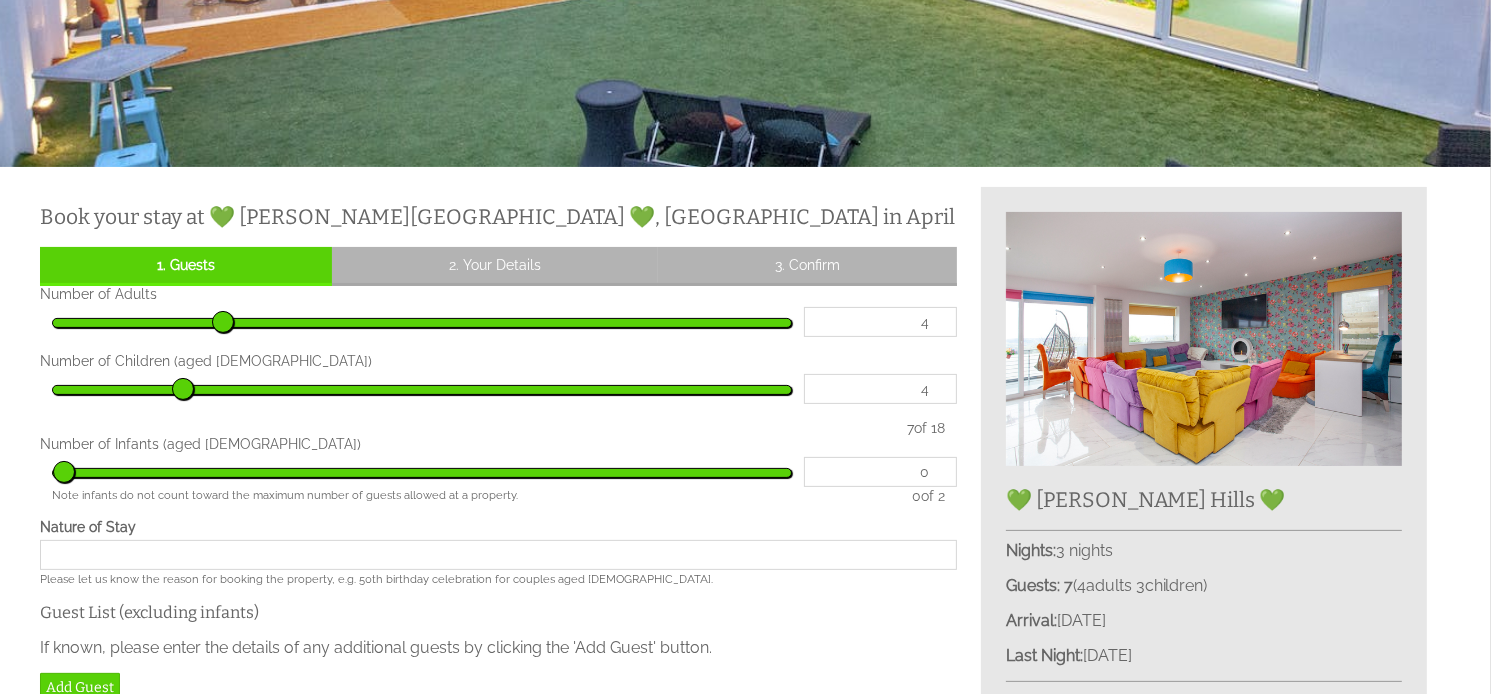 type on "4" 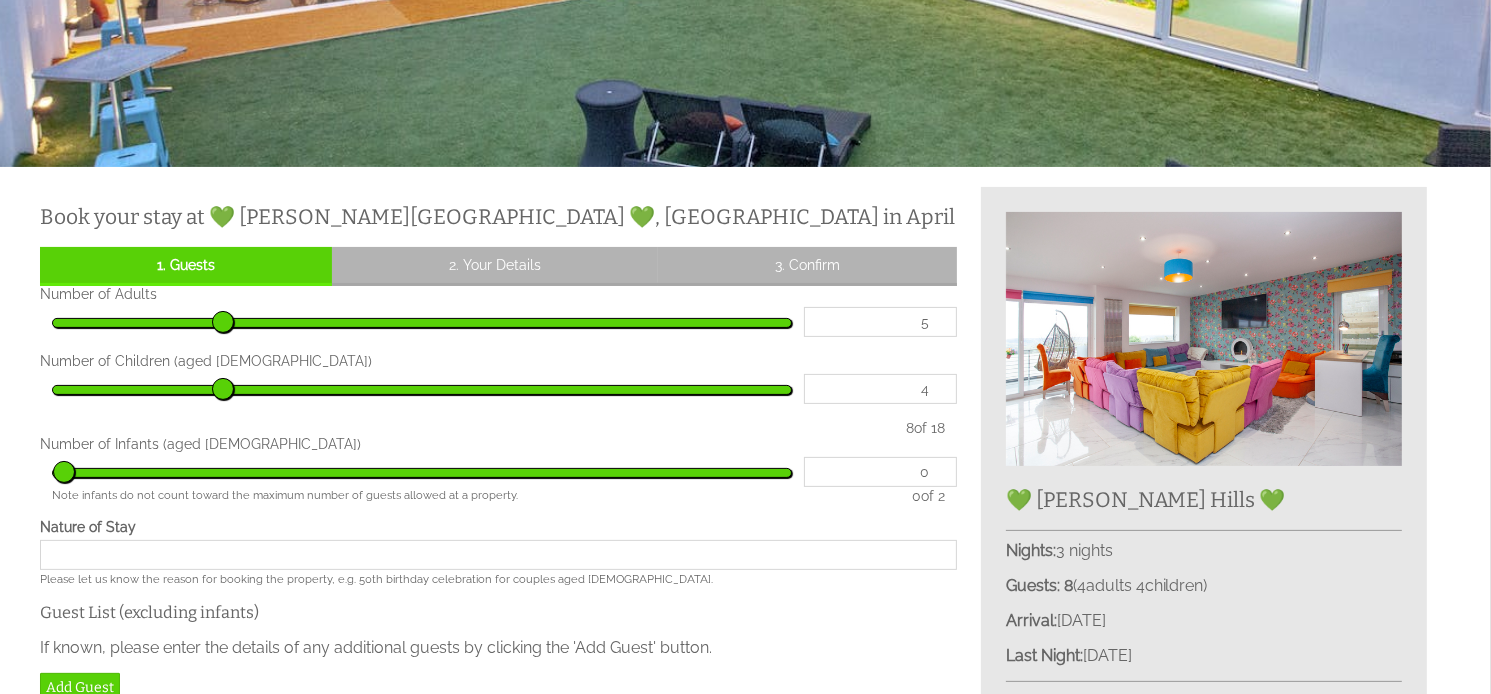 type on "5" 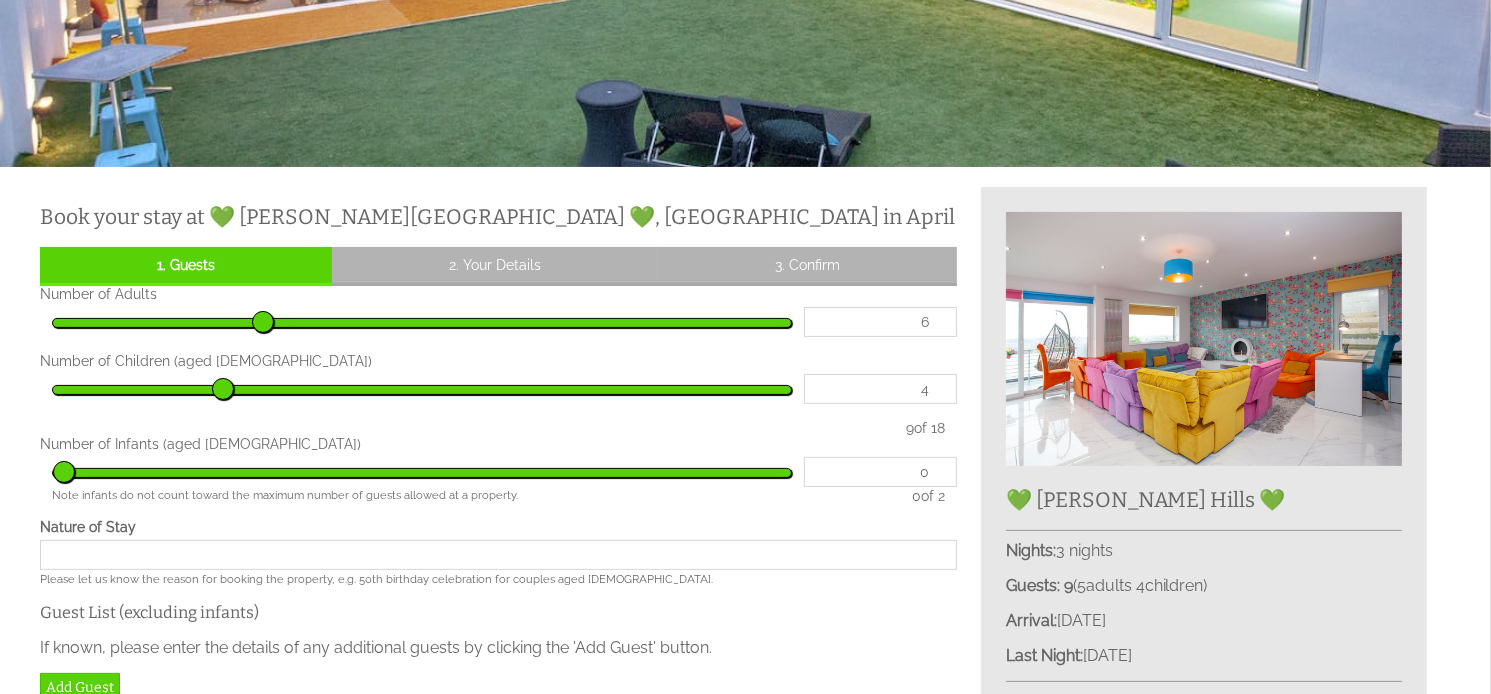 type on "6" 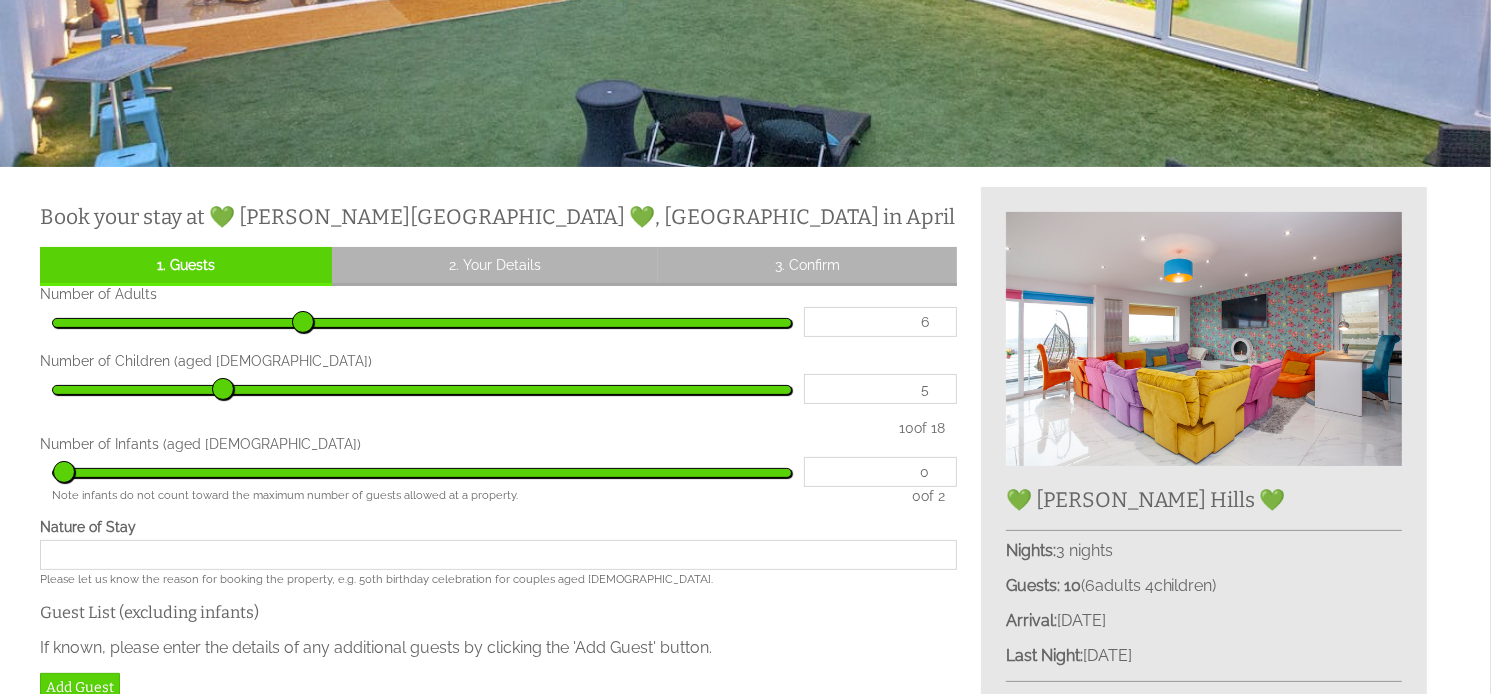 type on "5" 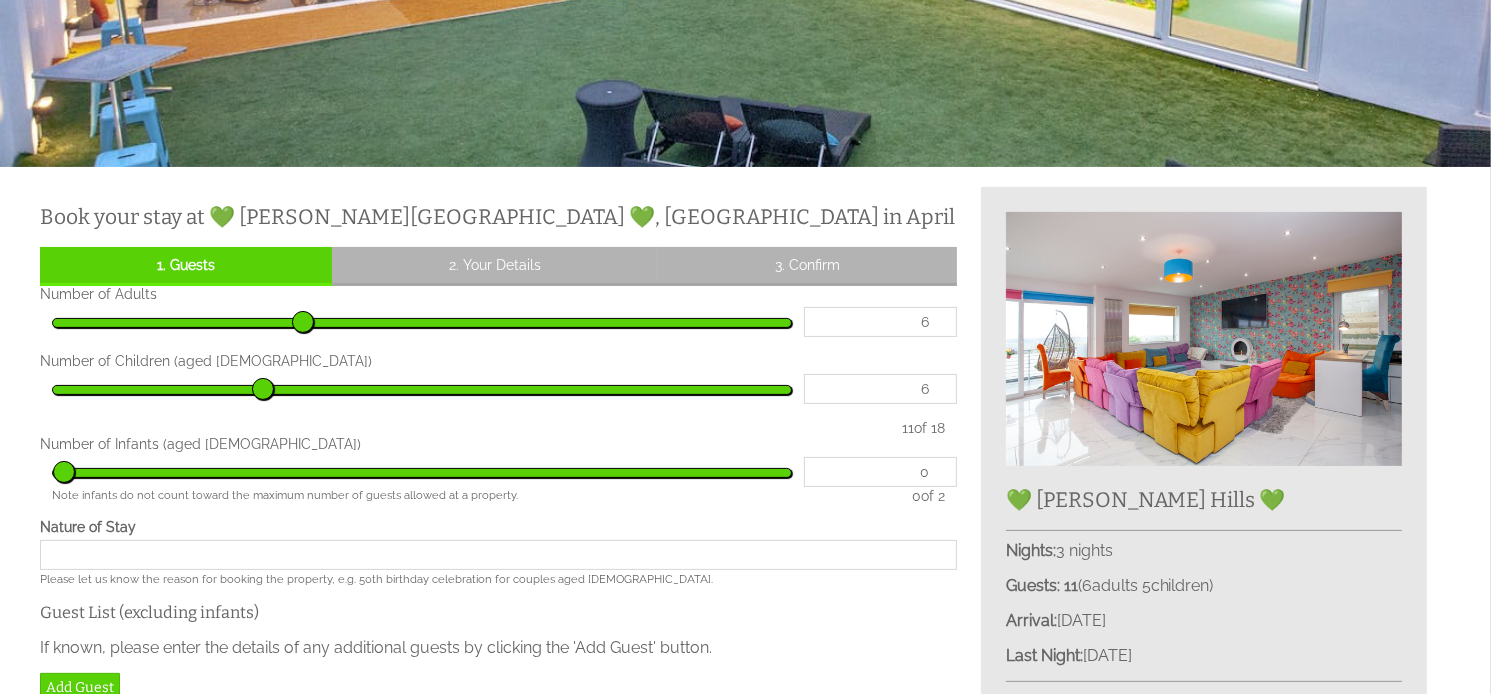 type on "6" 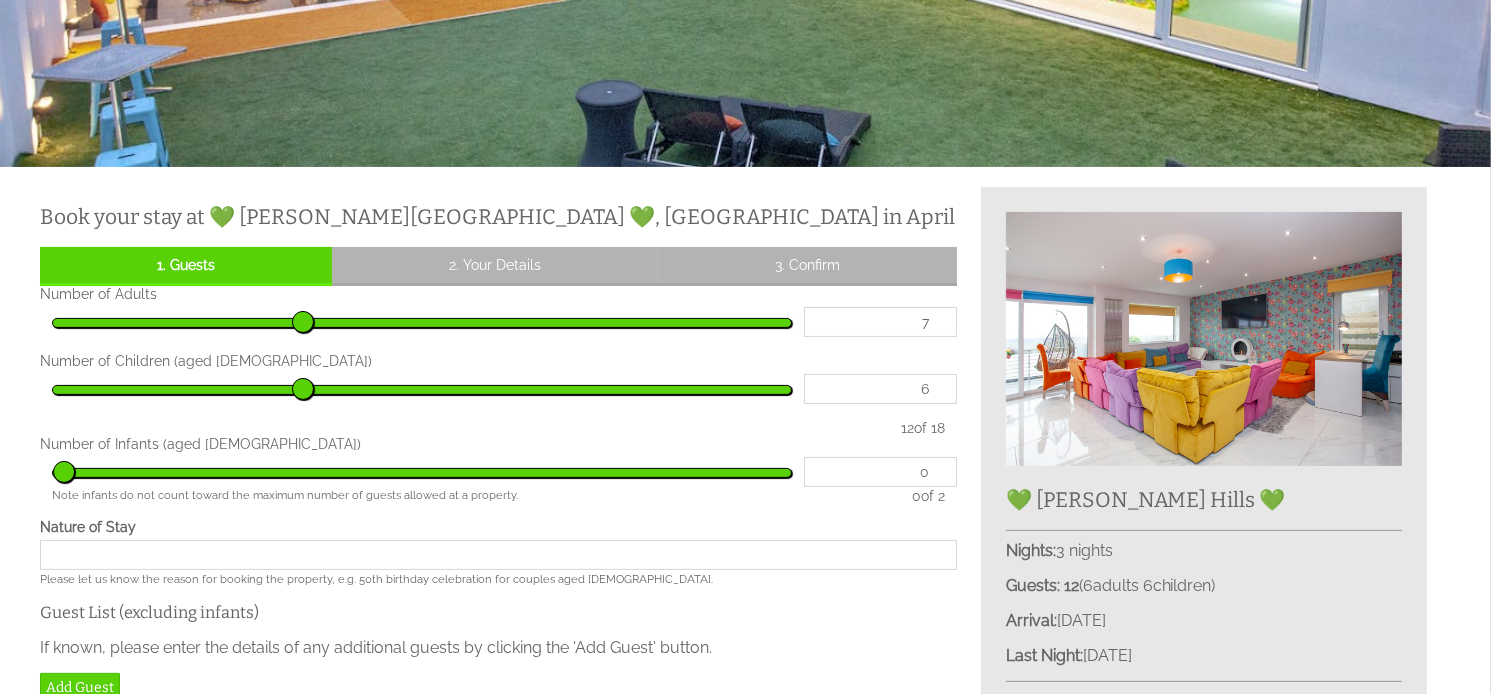 type on "7" 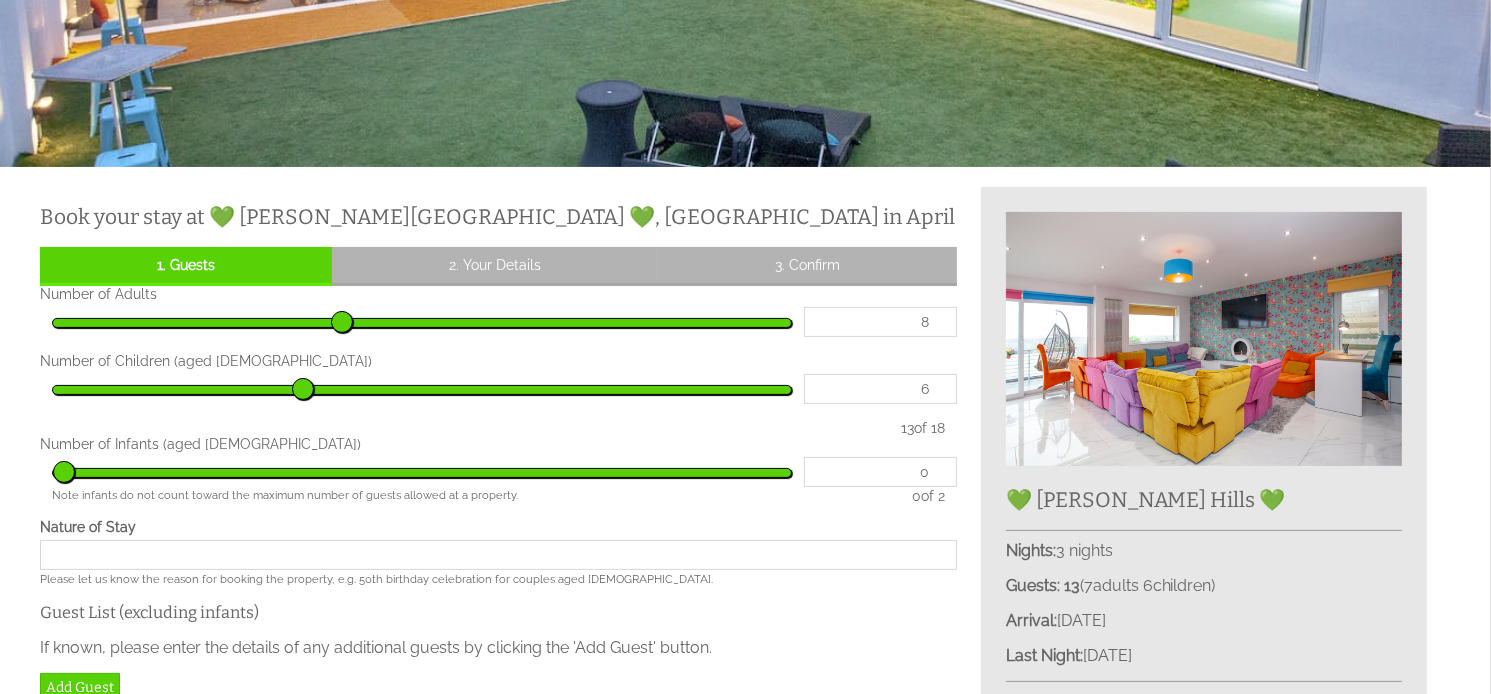 type on "8" 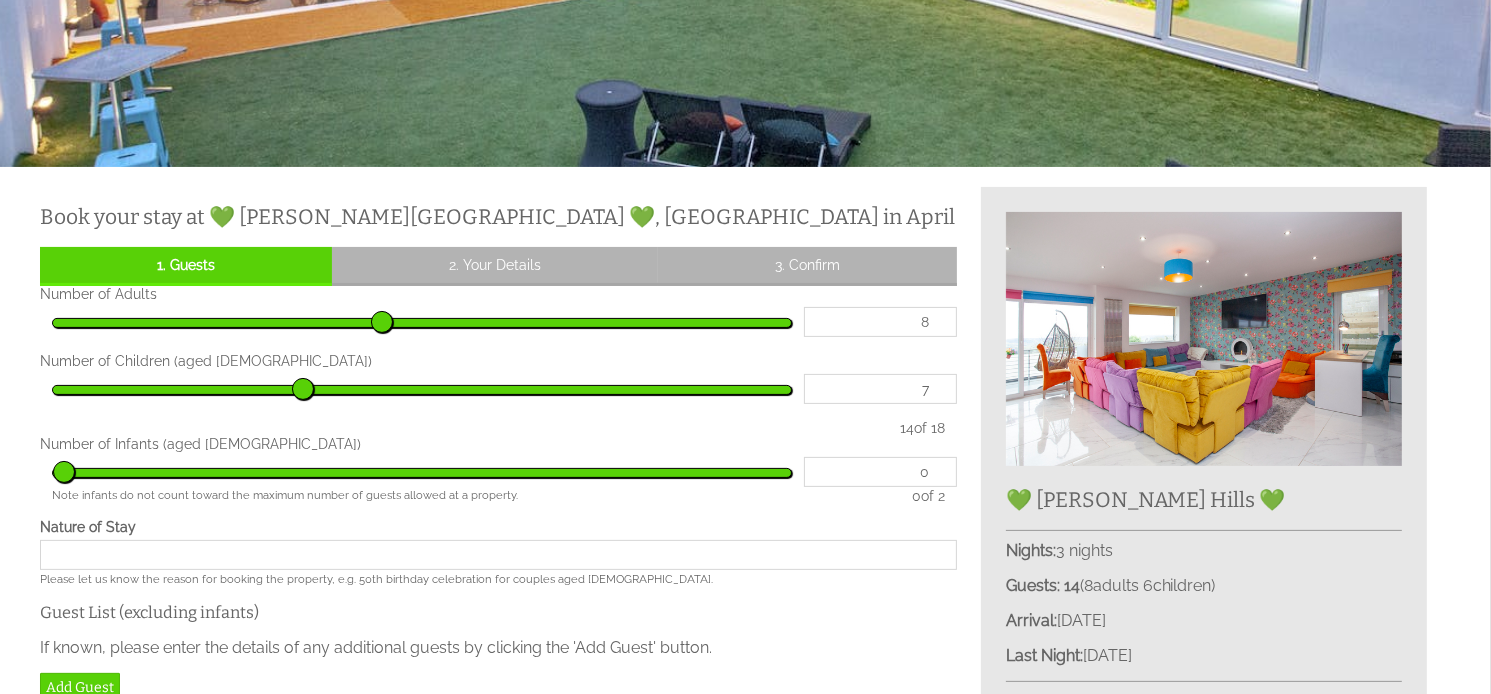 type on "7" 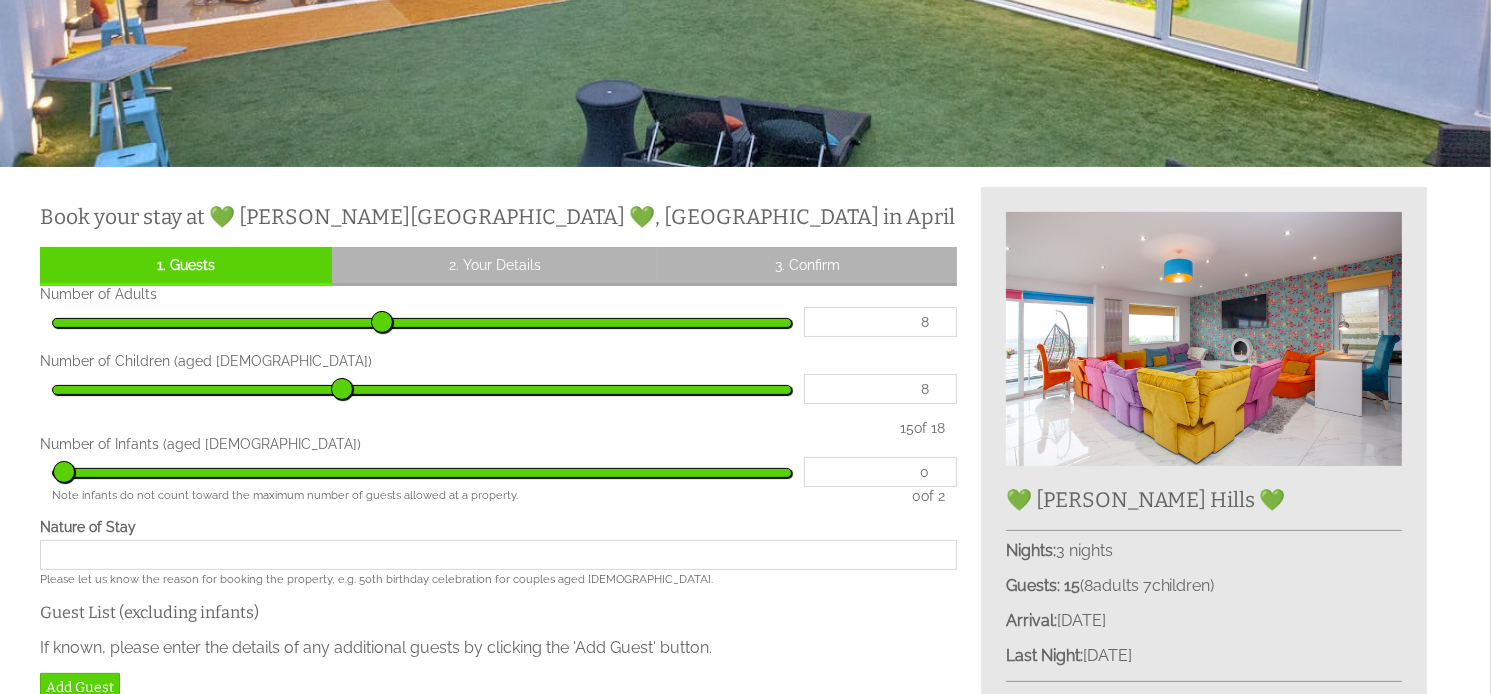 type on "8" 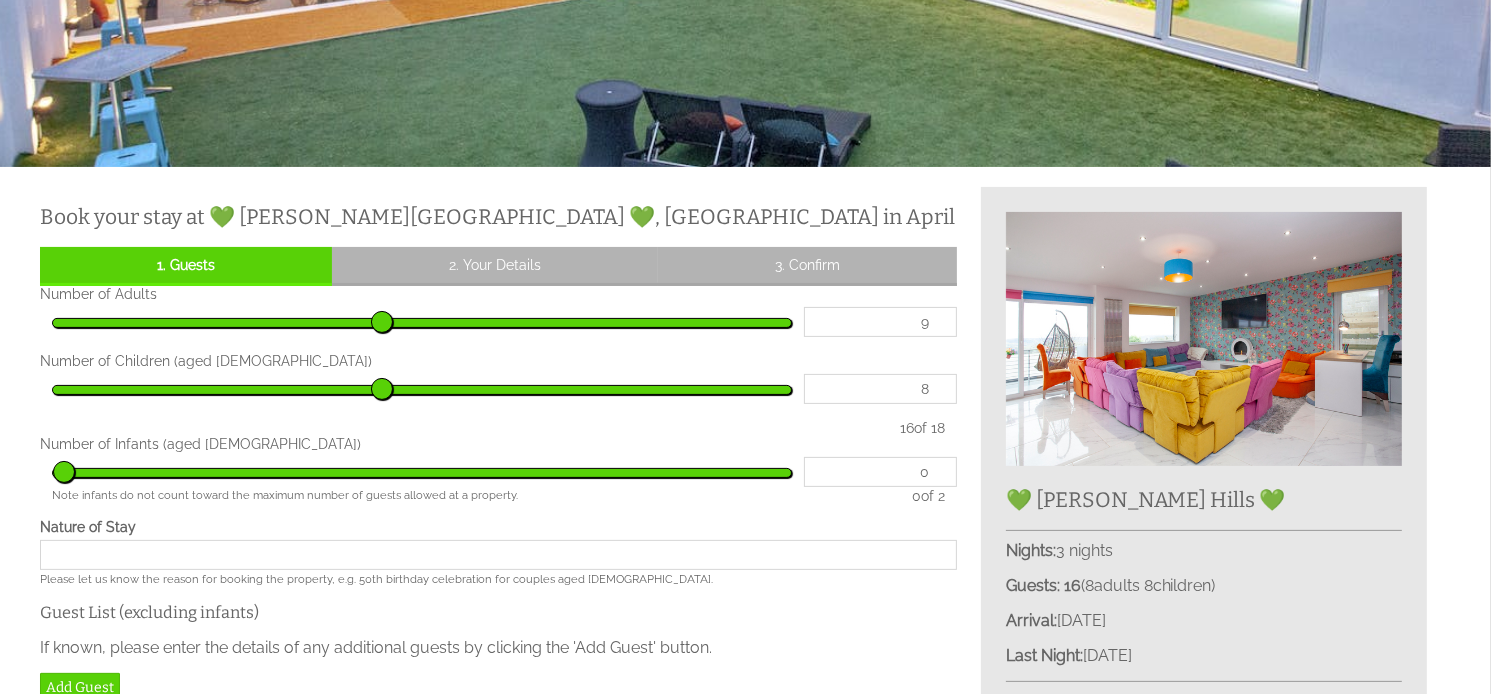 type on "9" 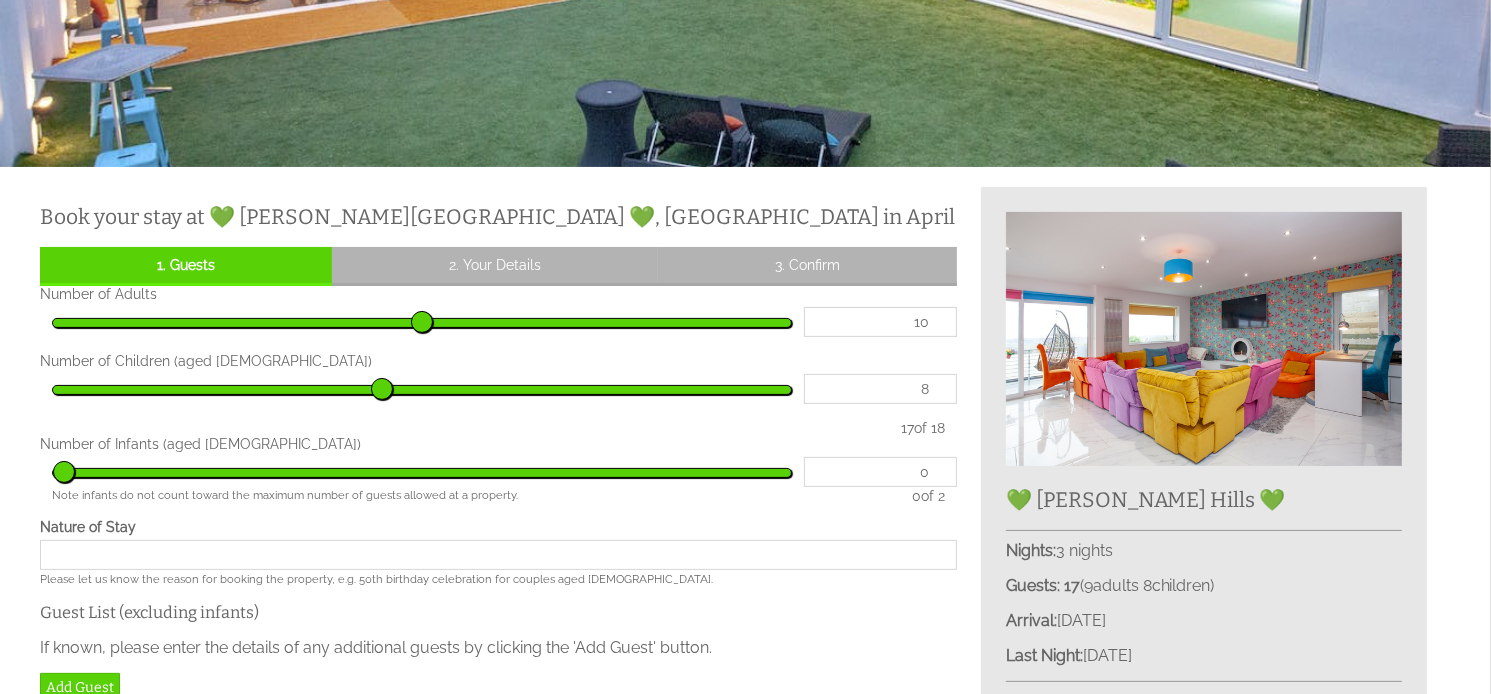 type on "10" 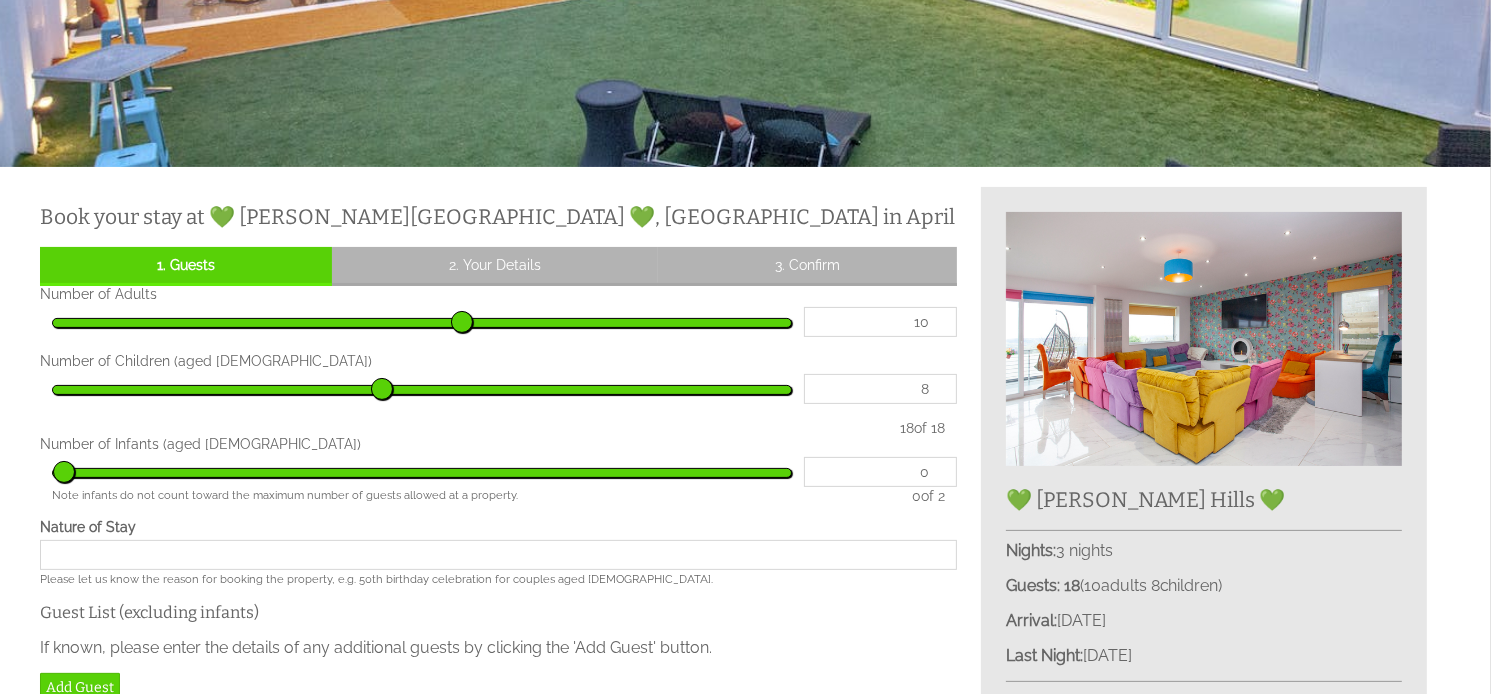 click on "8" at bounding box center (880, 389) 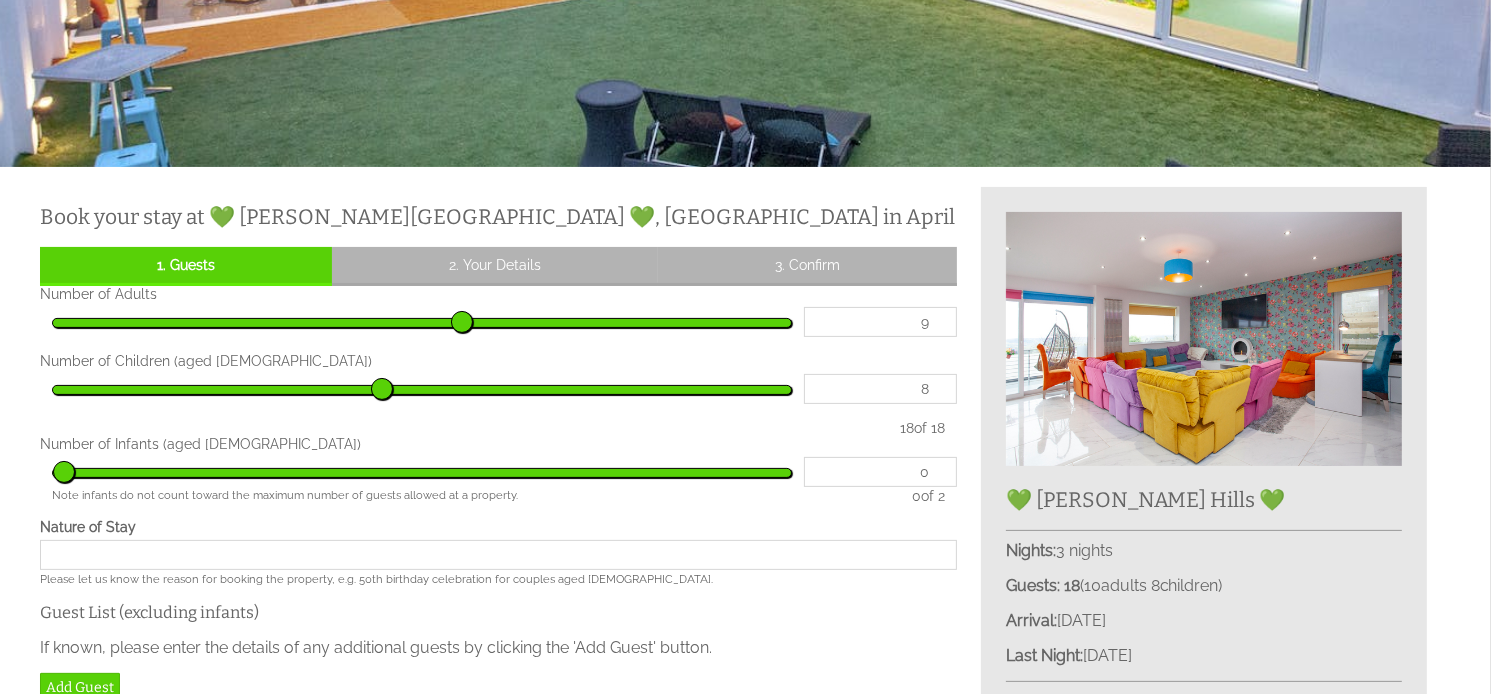 type on "9" 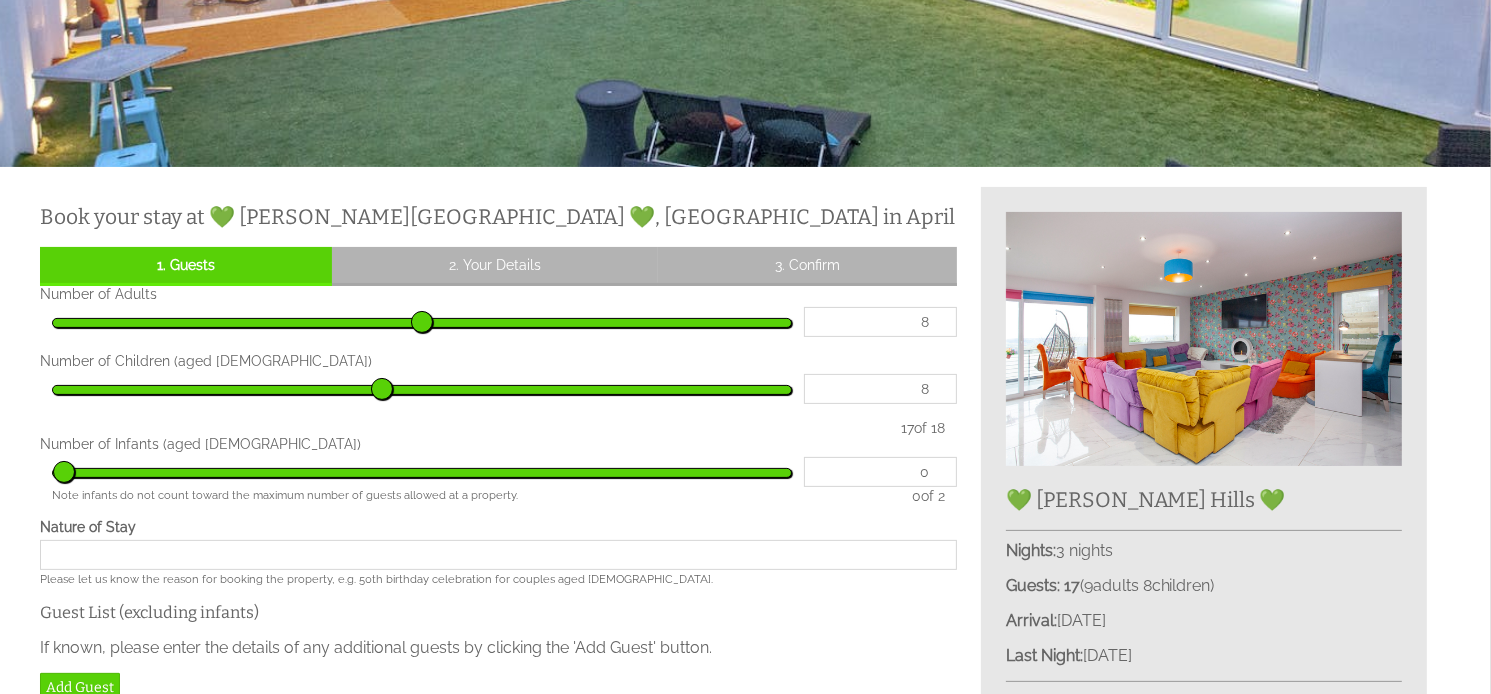 type on "8" 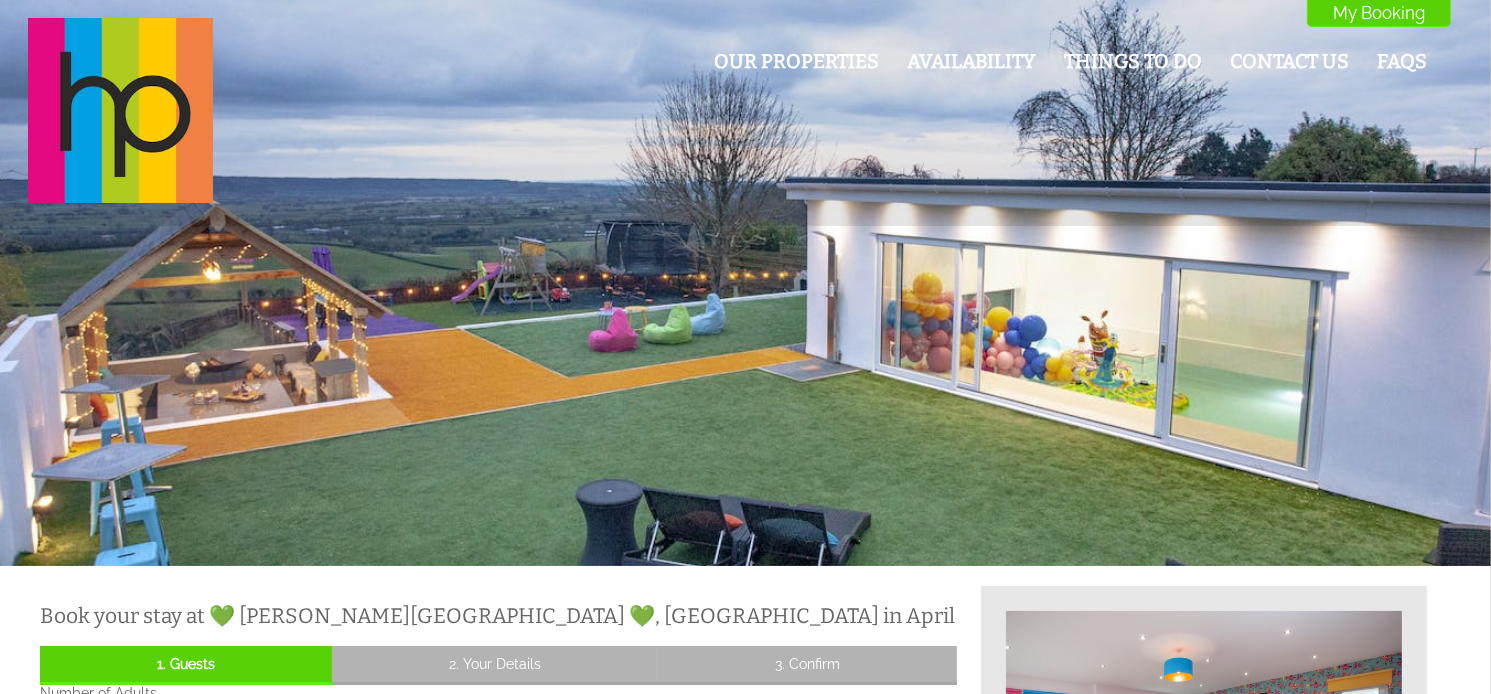 scroll, scrollTop: 0, scrollLeft: 0, axis: both 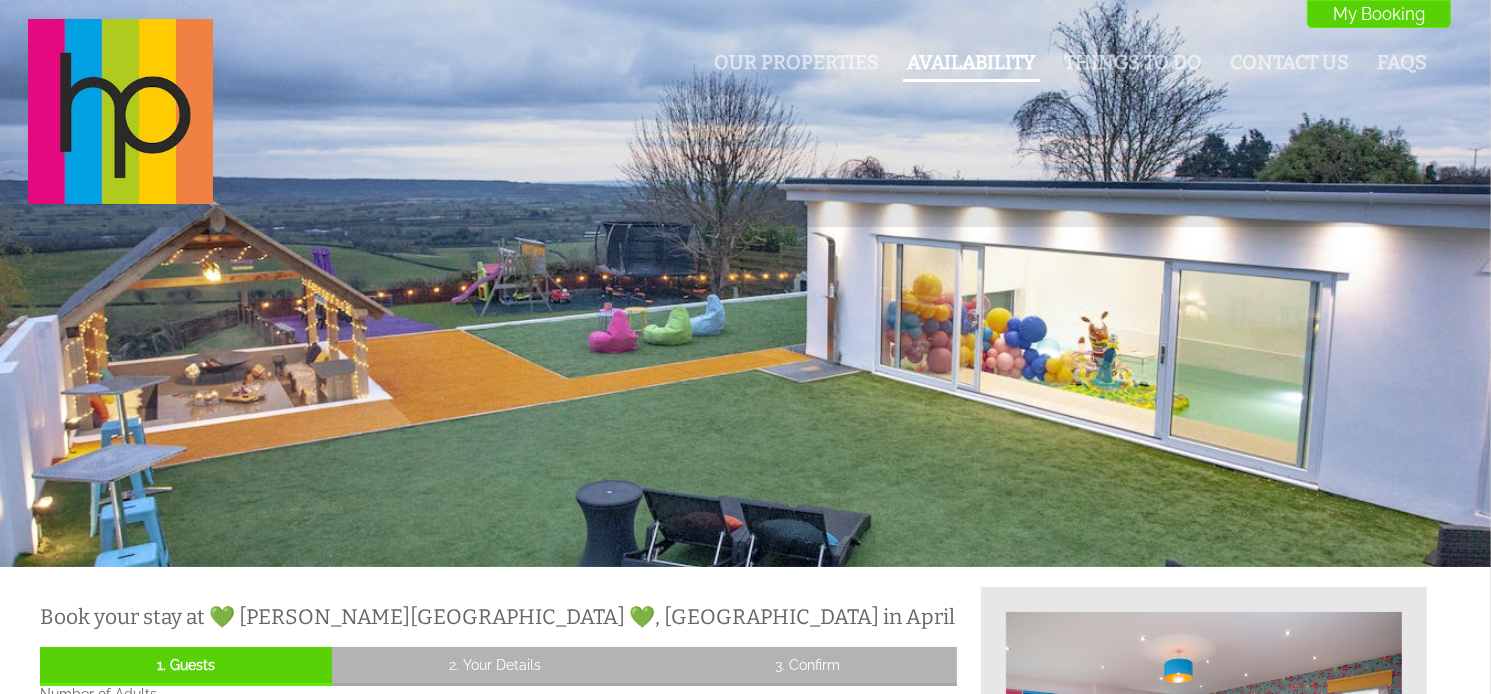 click on "Availability" at bounding box center (971, 62) 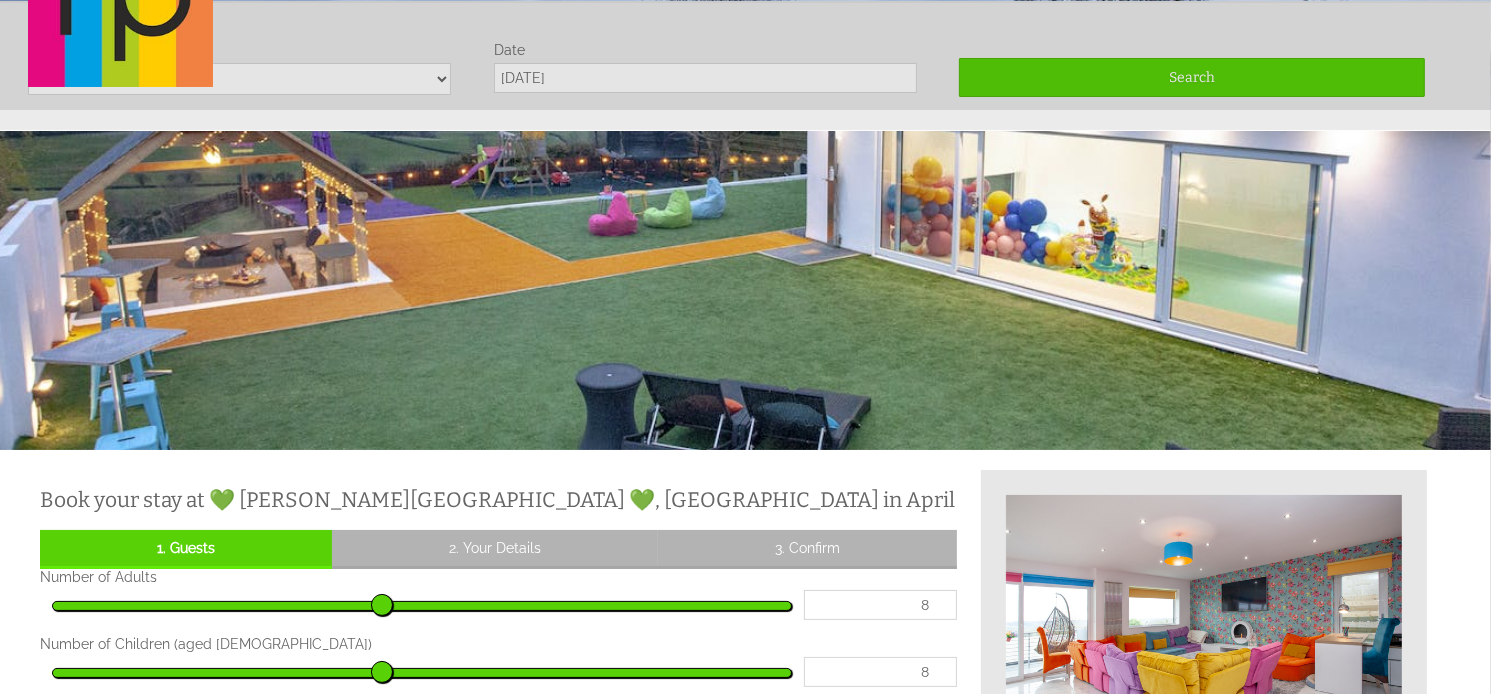 scroll, scrollTop: 118, scrollLeft: 0, axis: vertical 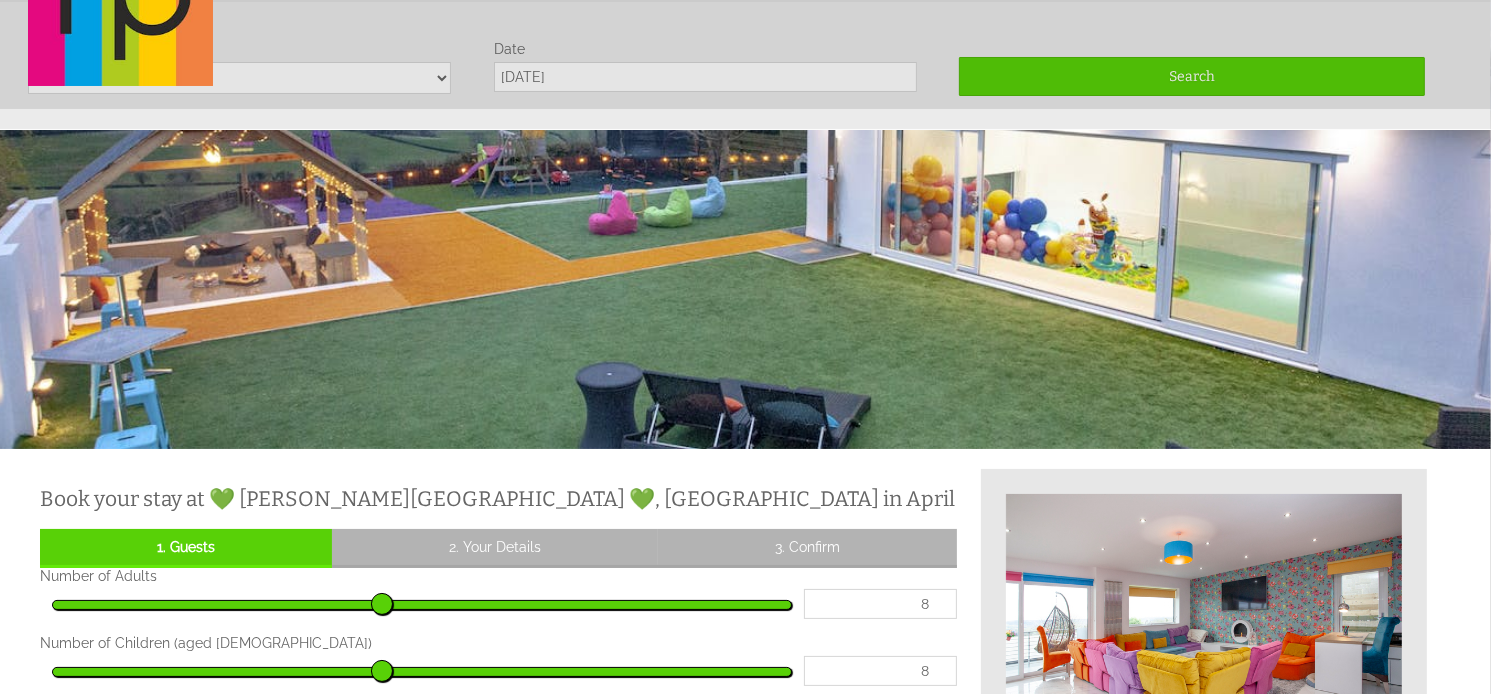 click on "Our Properties
Availability
Things To Do
Contact Us
FAQs
My Booking
My Booking" at bounding box center [733, -5] 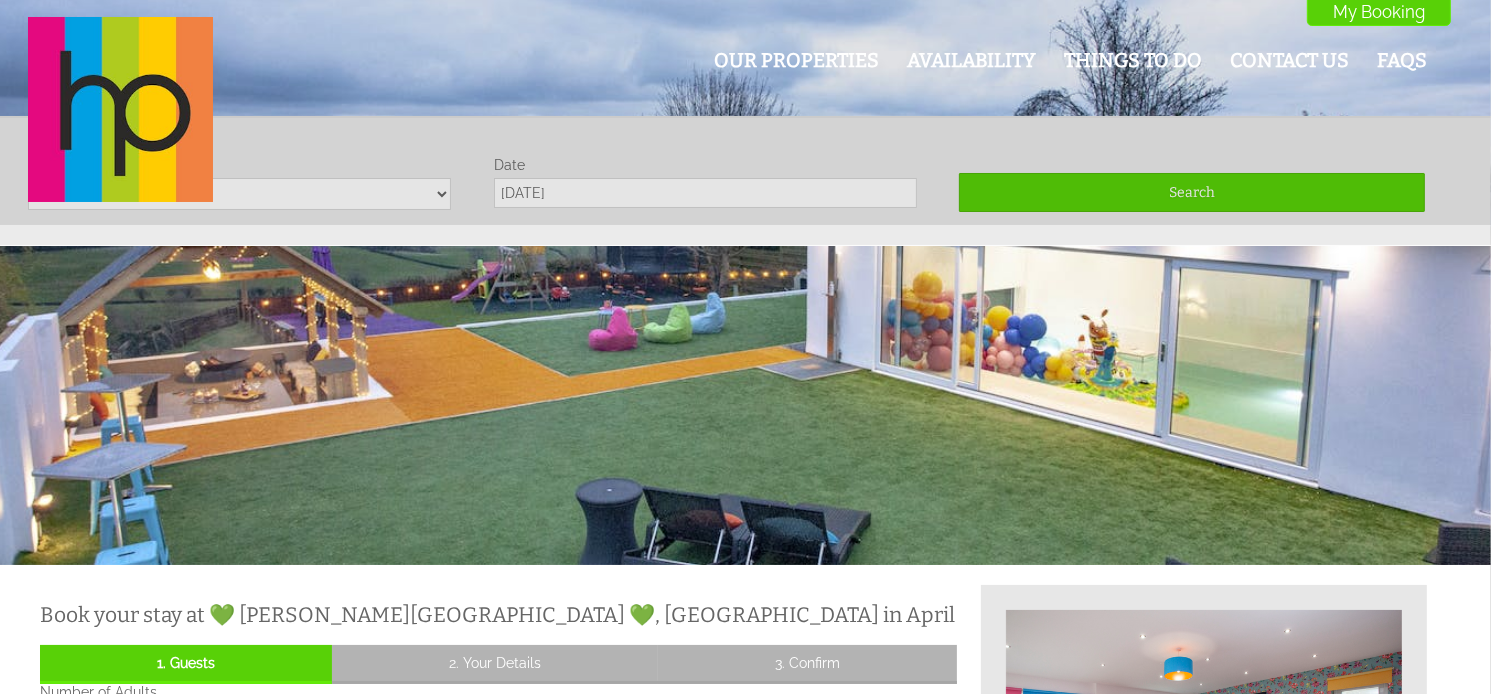 scroll, scrollTop: 0, scrollLeft: 0, axis: both 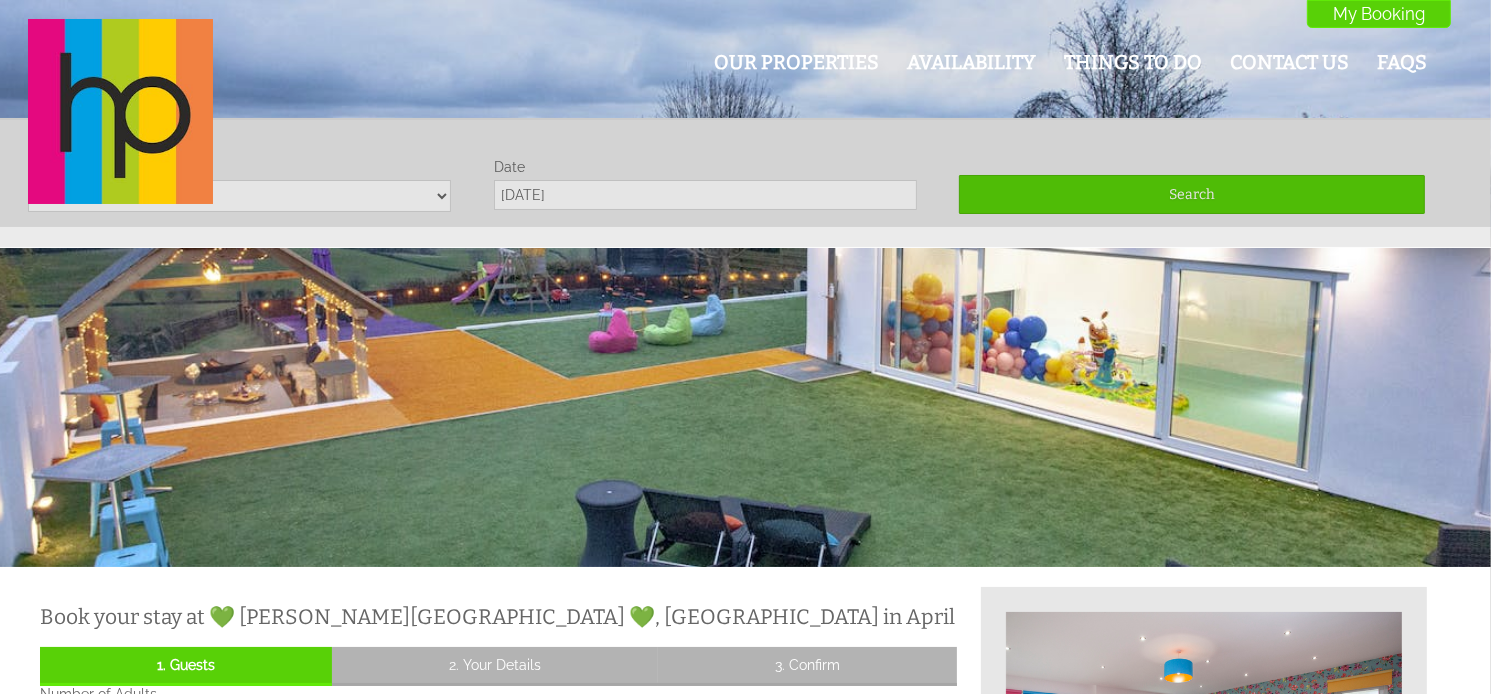 click on "Our Properties
Availability
Things To Do
Contact Us
FAQs
My Booking
My Booking" at bounding box center [733, 113] 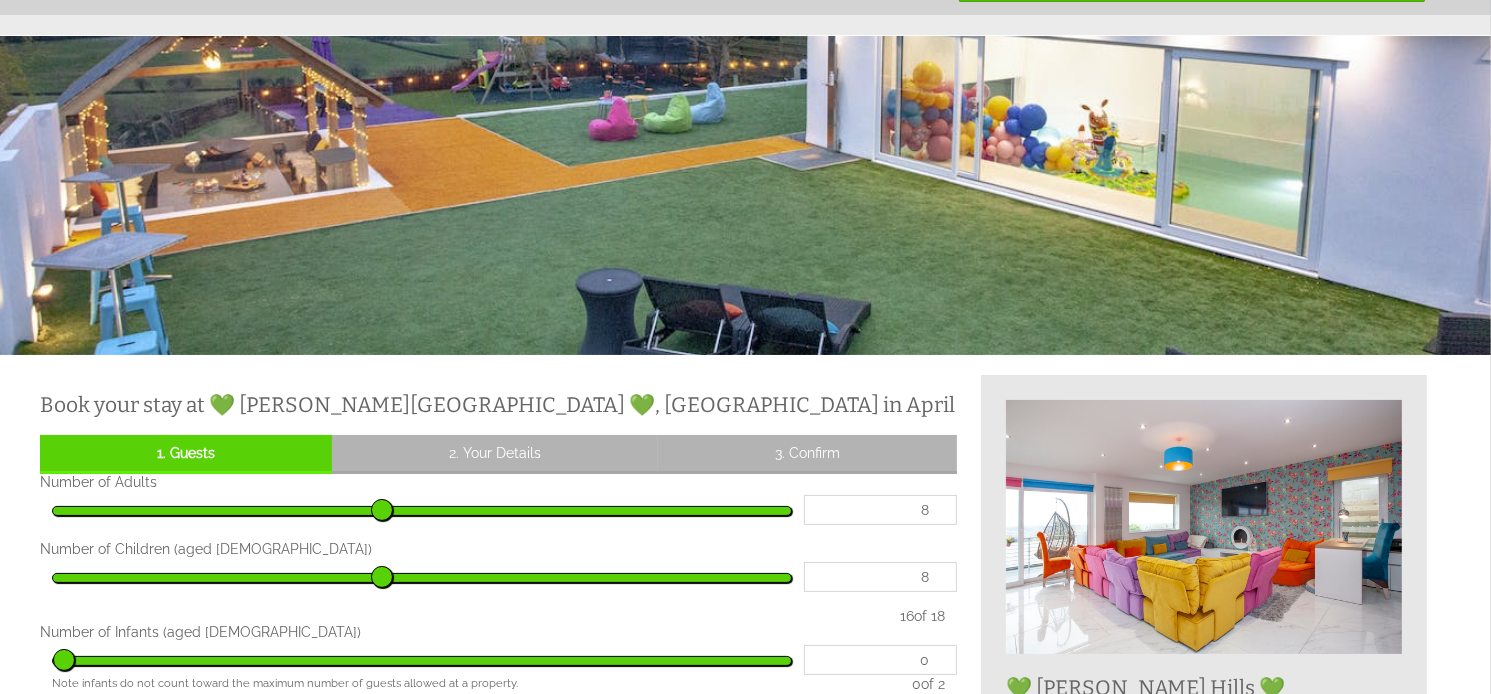 scroll, scrollTop: 0, scrollLeft: 0, axis: both 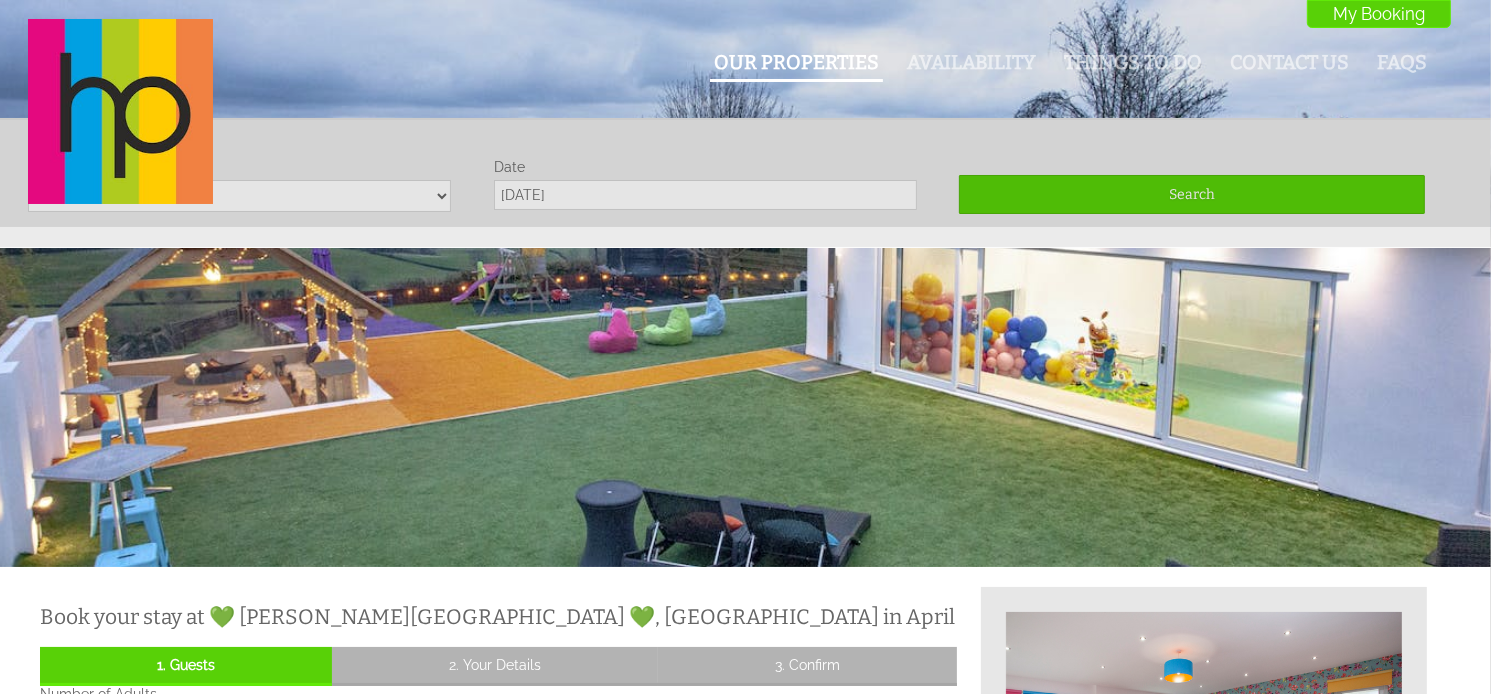 click on "Our Properties" at bounding box center [796, 62] 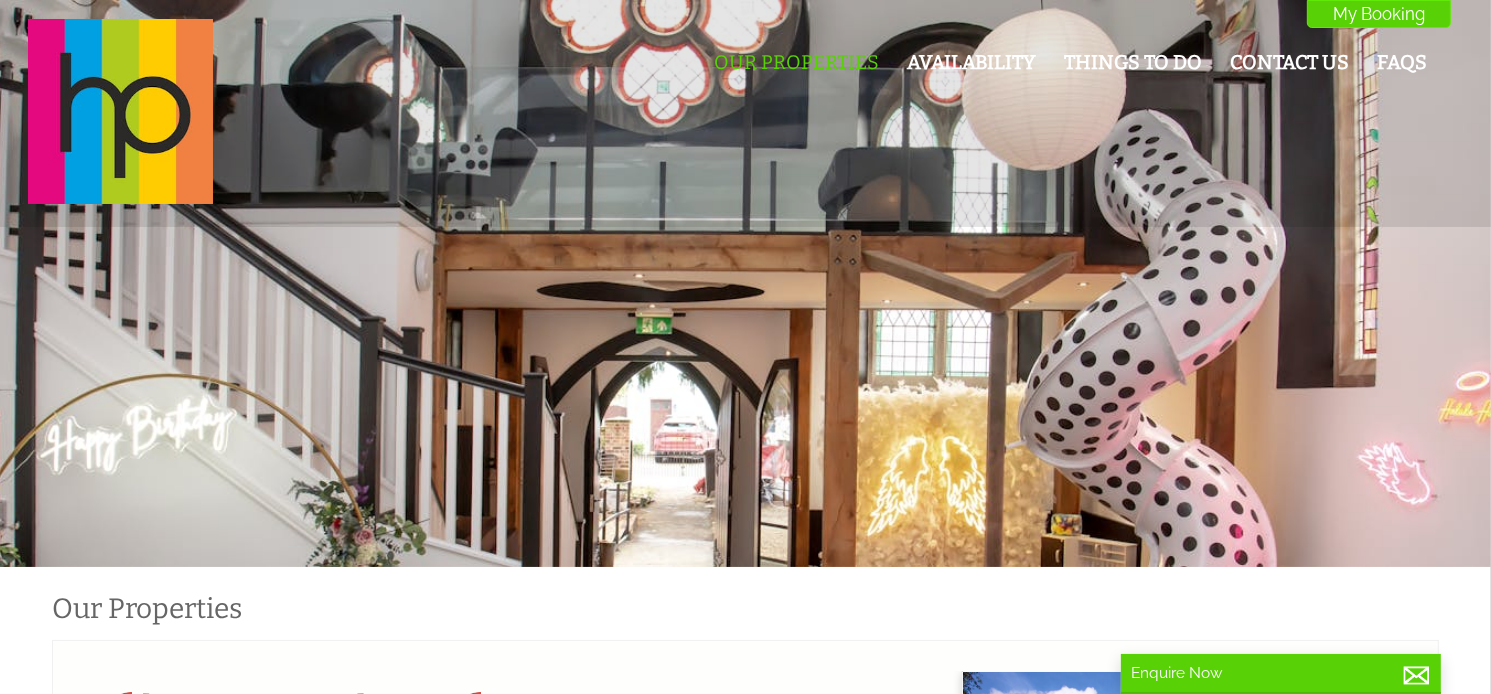 scroll, scrollTop: 0, scrollLeft: 18, axis: horizontal 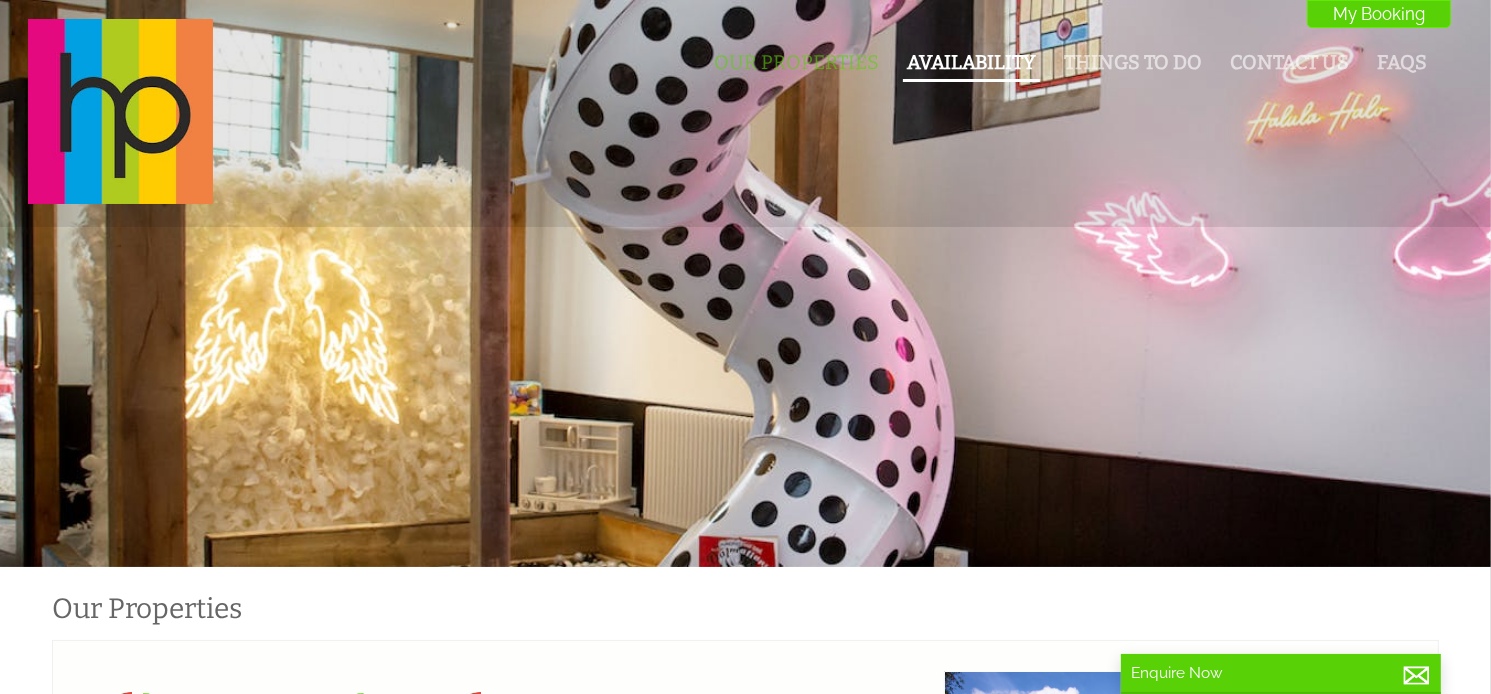 click on "Availability" at bounding box center (971, 62) 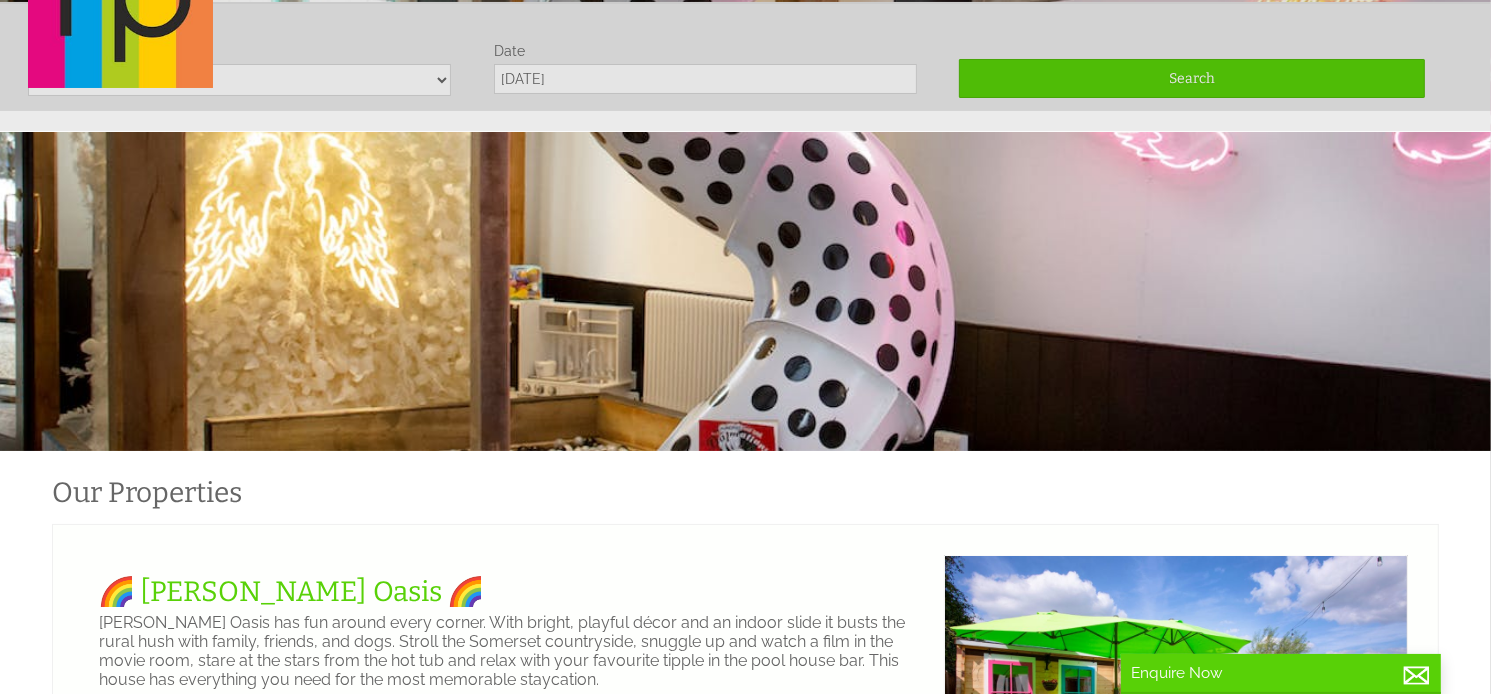 scroll, scrollTop: 118, scrollLeft: 0, axis: vertical 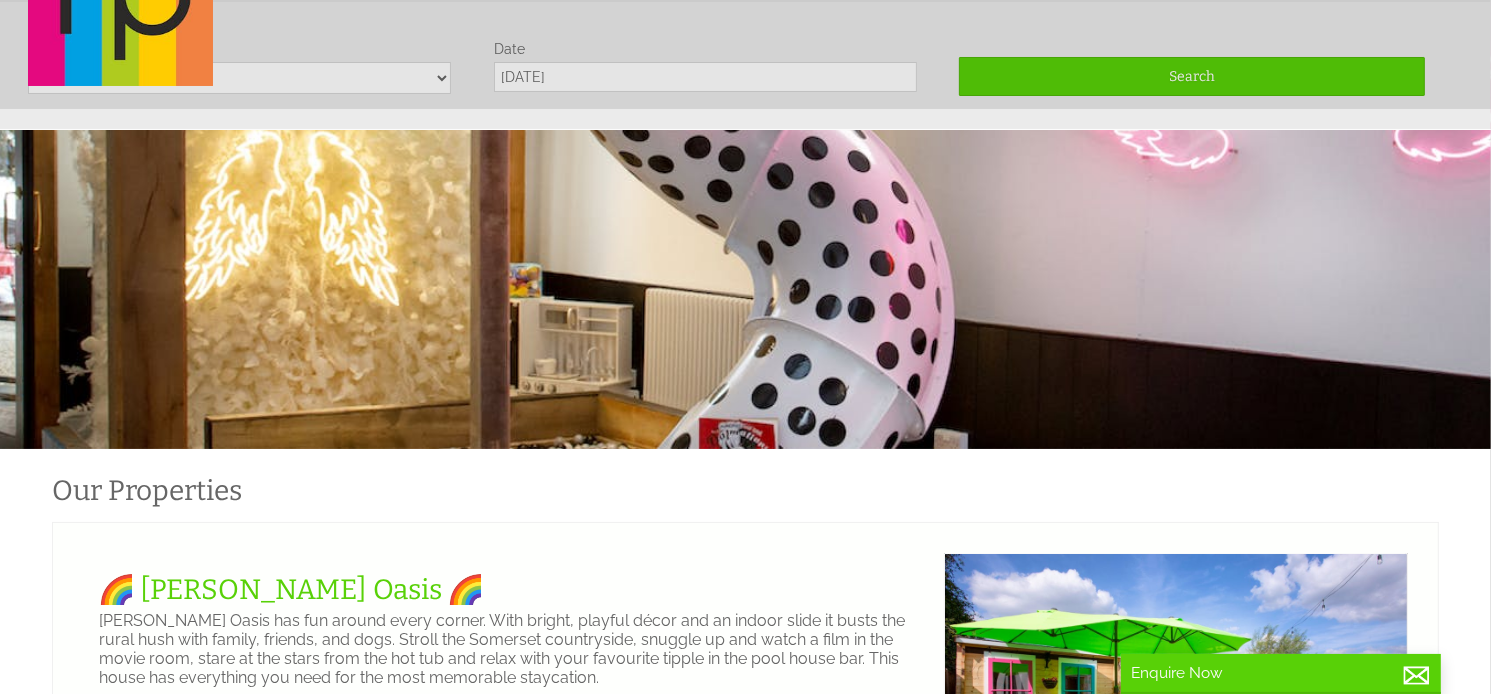 click on "Our Properties
Availability
Things To Do
Contact Us
FAQs
My Booking
My Booking" at bounding box center [733, -5] 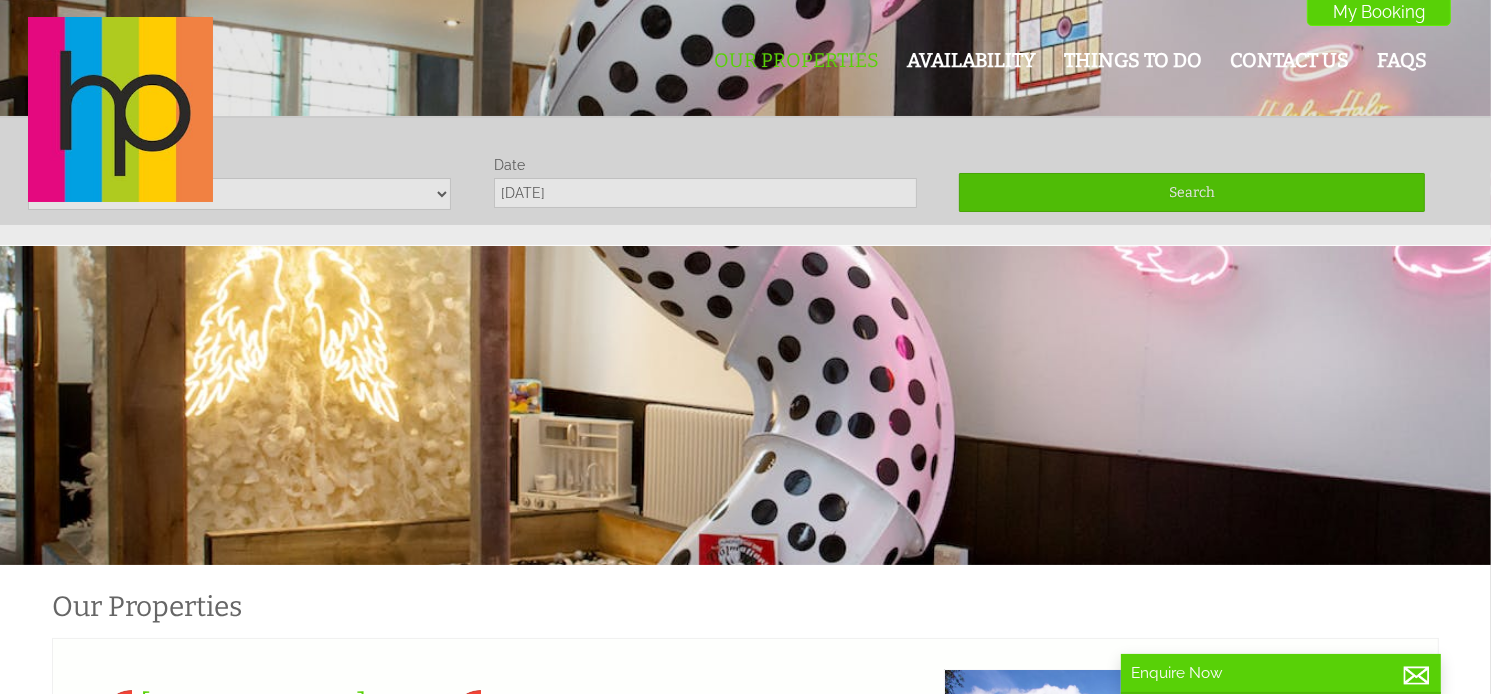 scroll, scrollTop: 0, scrollLeft: 0, axis: both 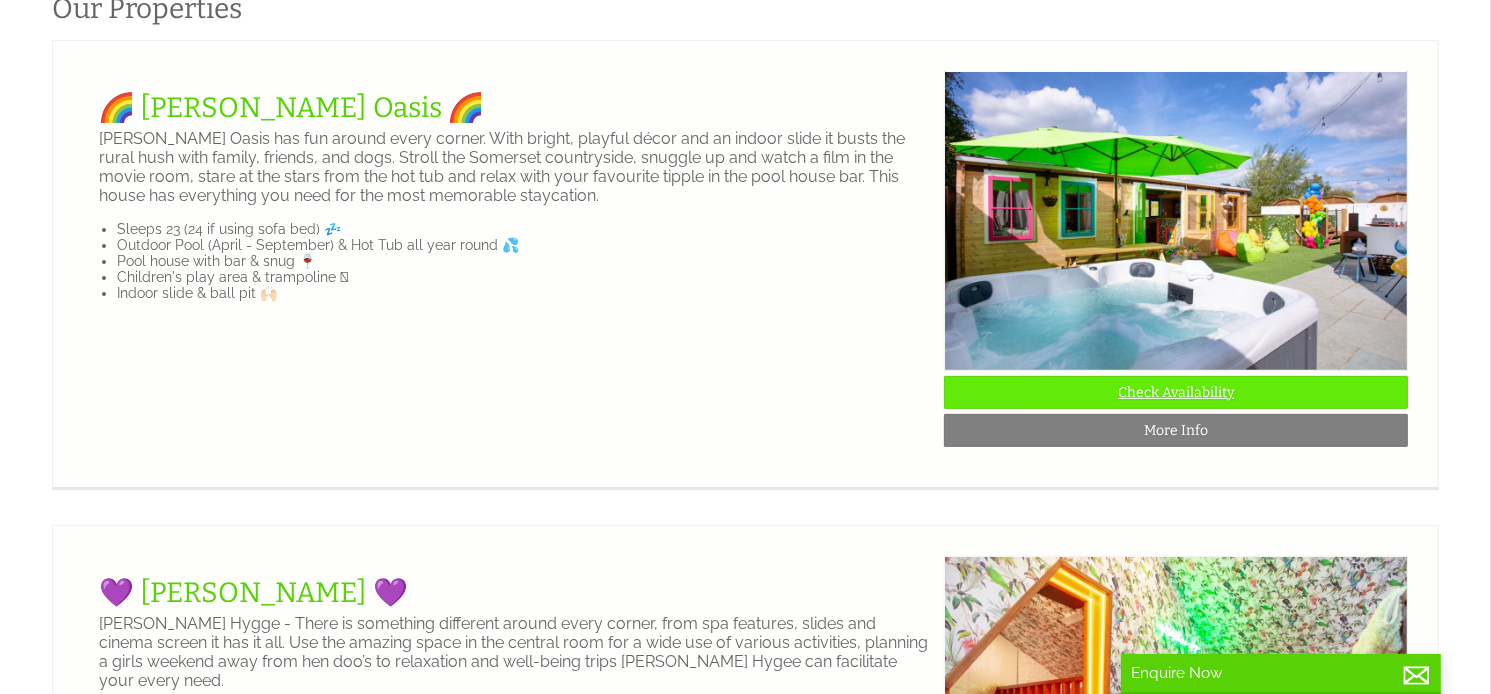 click on "Check Availability" at bounding box center (1176, 392) 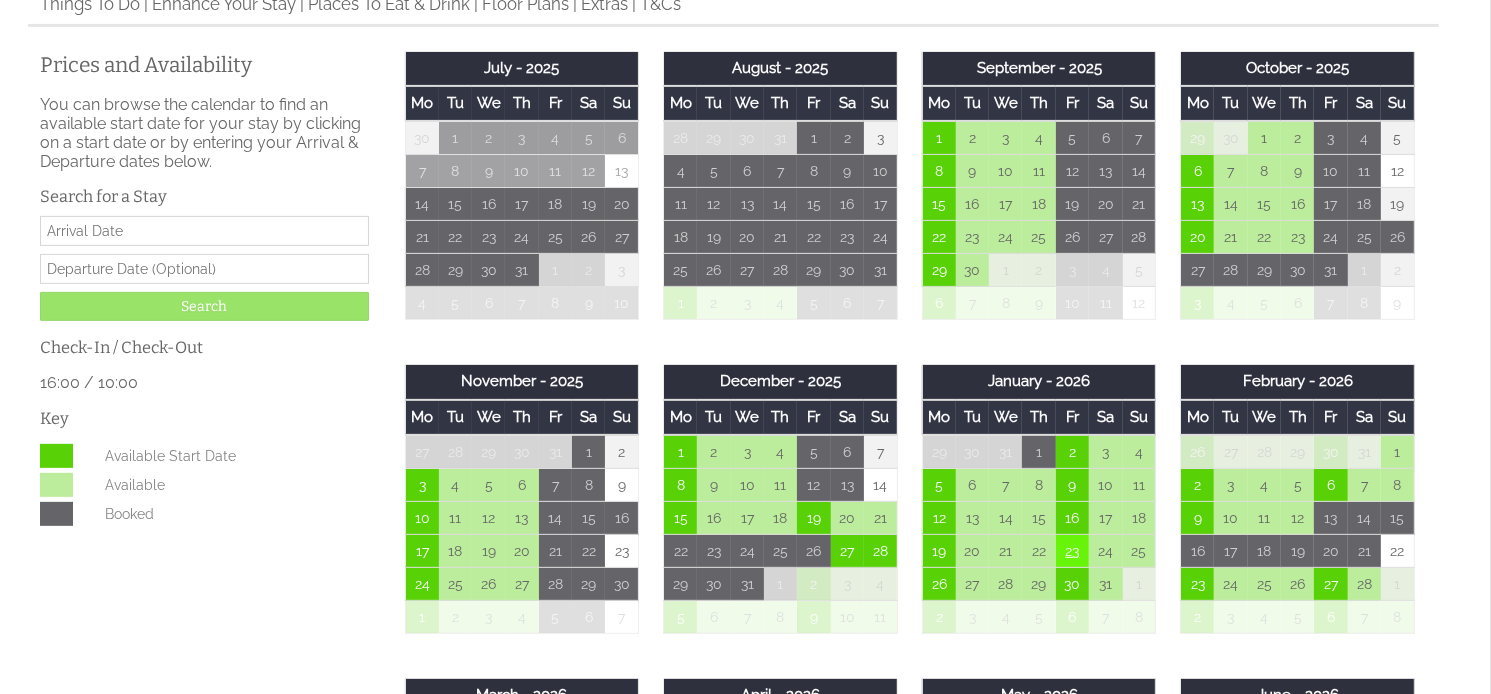 scroll, scrollTop: 700, scrollLeft: 0, axis: vertical 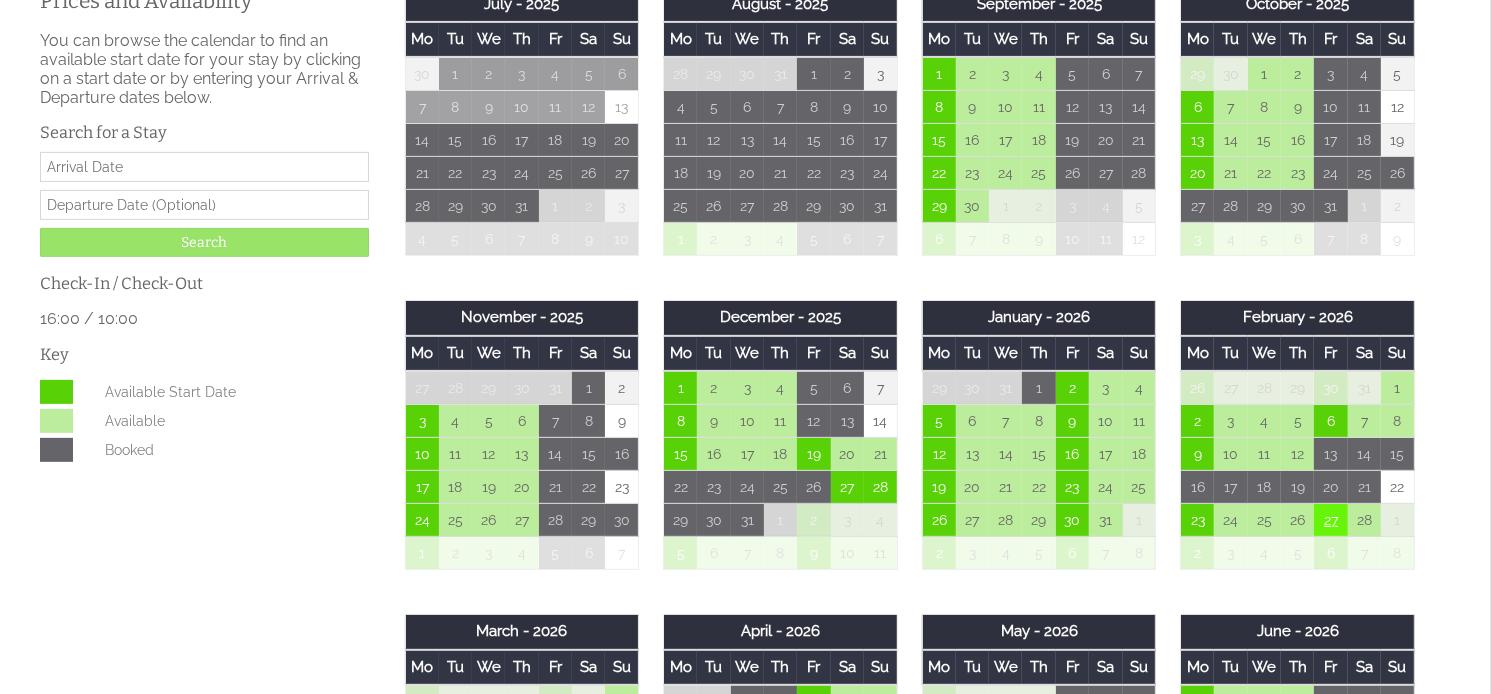 click on "27" at bounding box center [1330, 520] 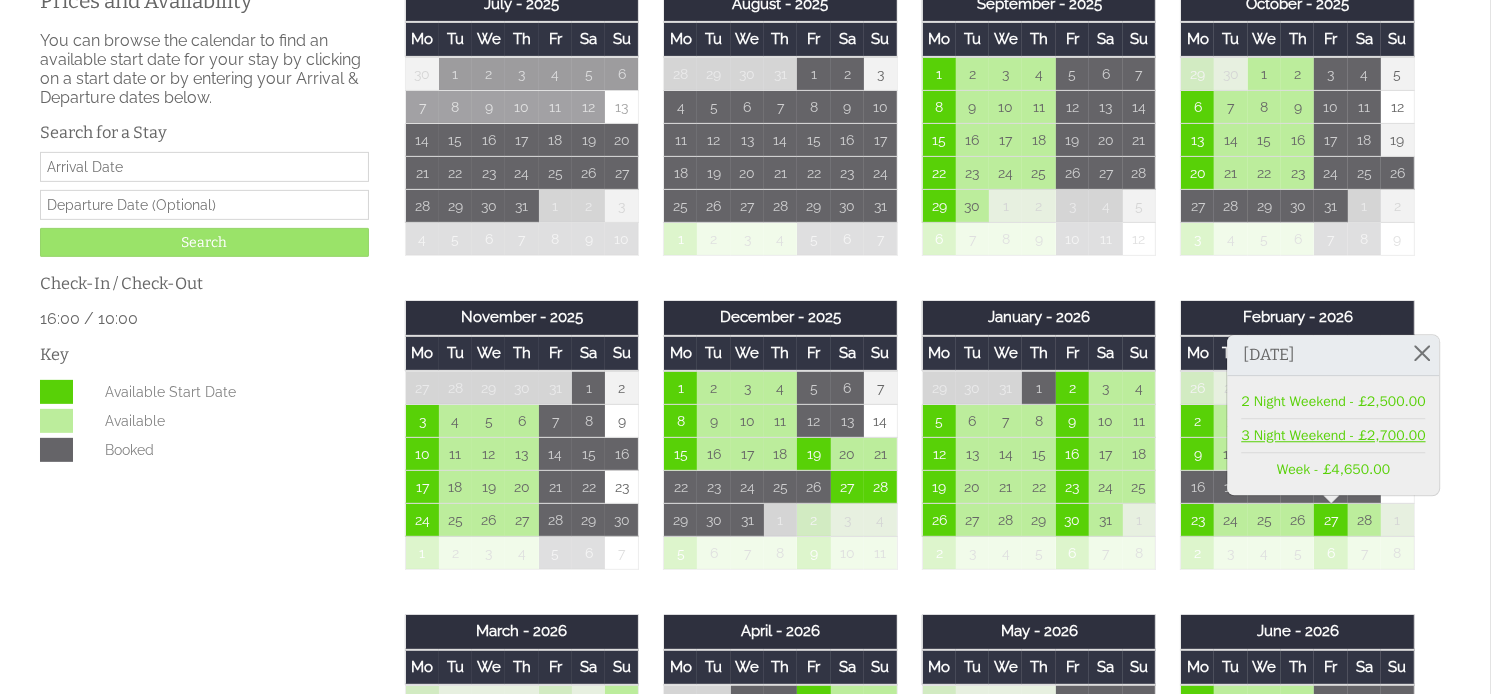 click on "3 Night Weekend  - £2,700.00" at bounding box center (1333, 435) 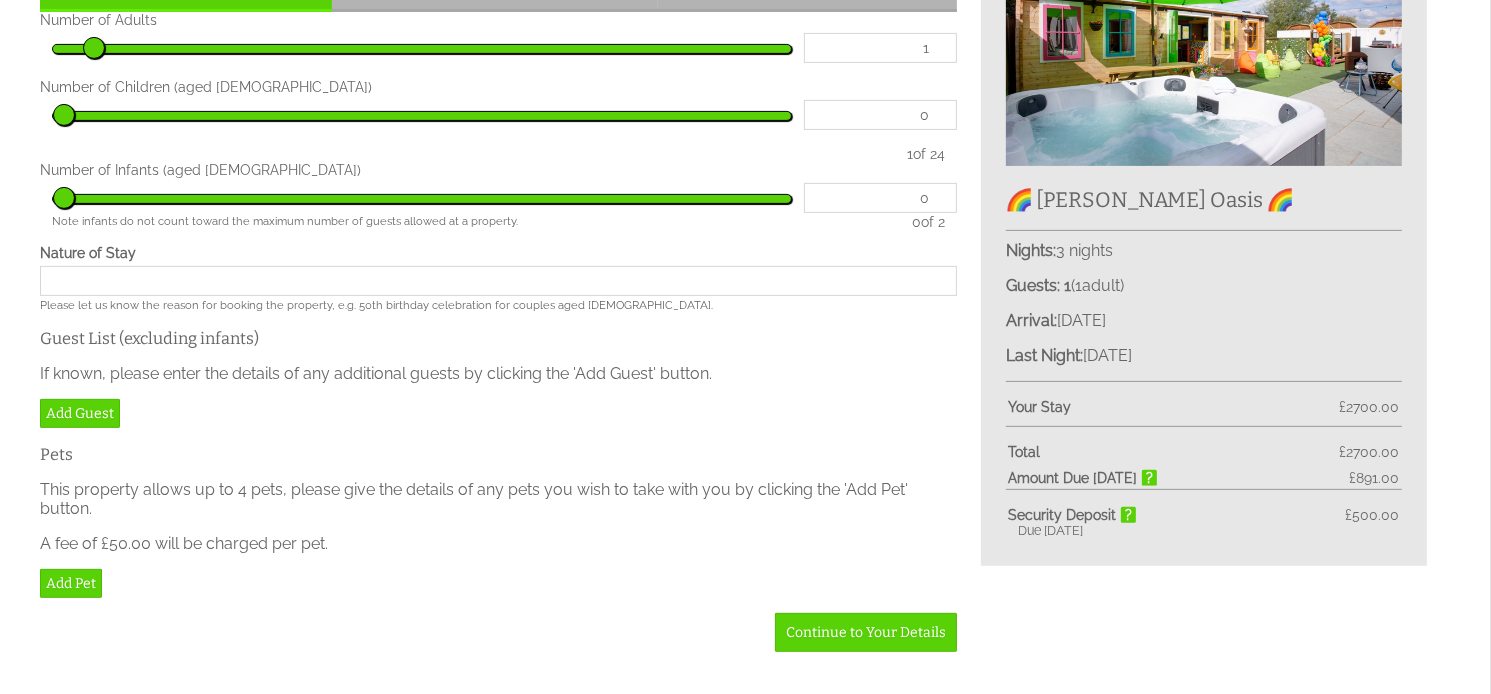 scroll, scrollTop: 600, scrollLeft: 0, axis: vertical 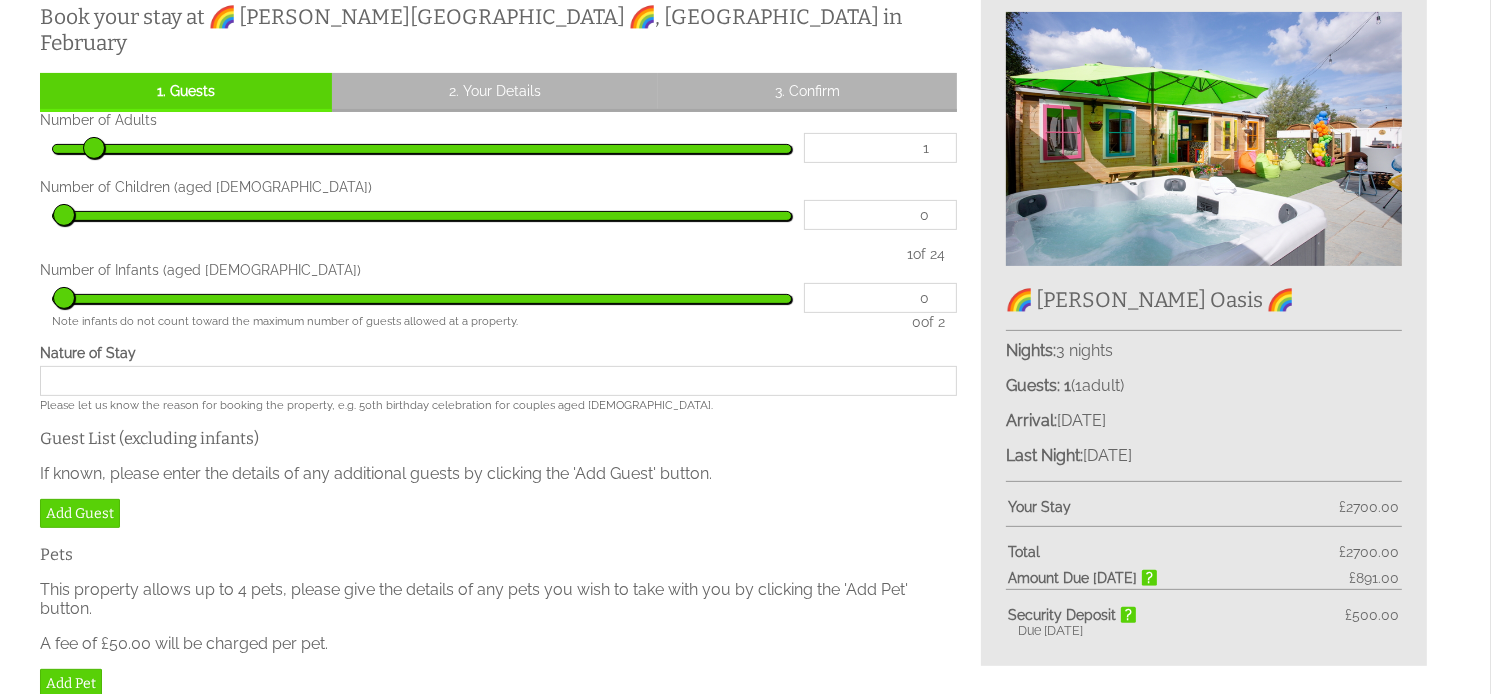 click on "Please Note:
You have added
0  guest s
above the base occupancy which incurs a fee of
£ 0.00
Number of Adults
1
Number of Children (aged 2-18)
0
1  of 24
Number of Infants (aged 0-2)
0
Note infants do not count toward the maximum number of guests
allowed at a property.
0  of 2
Nature of Stay
Please let us know the reason for booking the
property, e.g. 50th birthday celebration for couples
aged 45 - 60.
Guest List (excluding infants)
If known, please enter the details of any additional guests by clicking the 'Add Guest' button.
Pets" at bounding box center [498, 432] 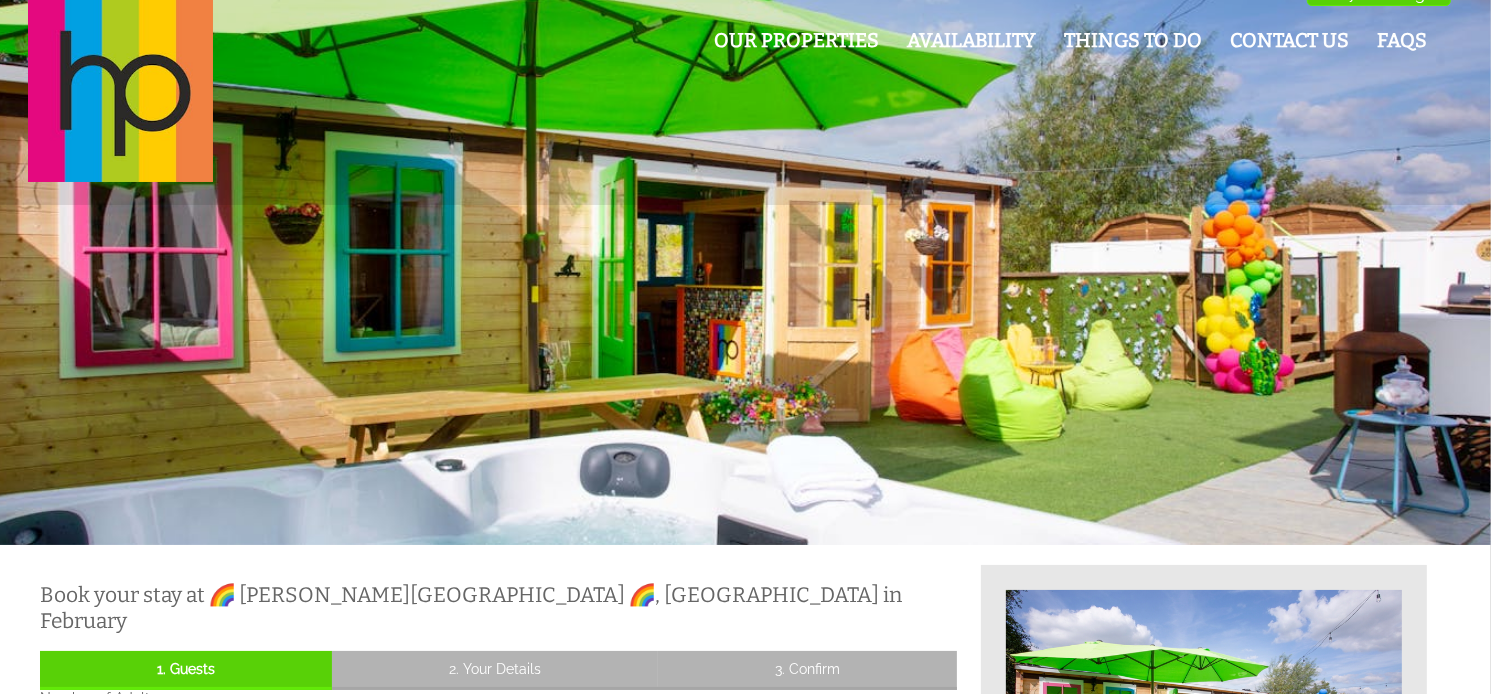 scroll, scrollTop: 0, scrollLeft: 0, axis: both 